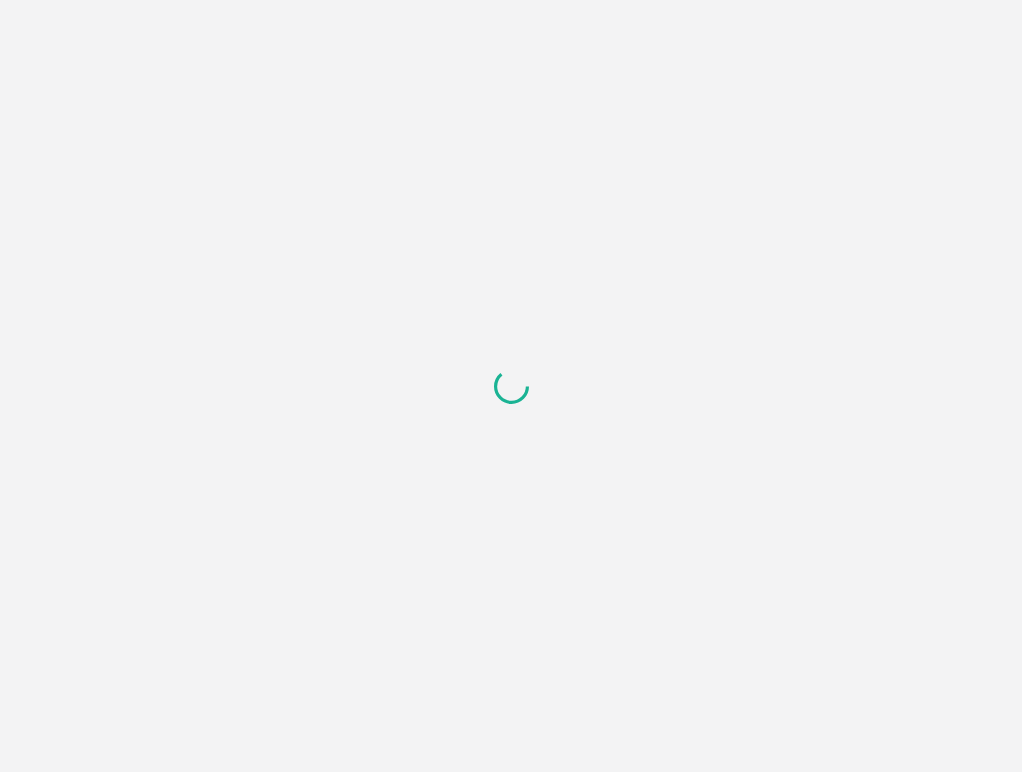 scroll, scrollTop: 0, scrollLeft: 0, axis: both 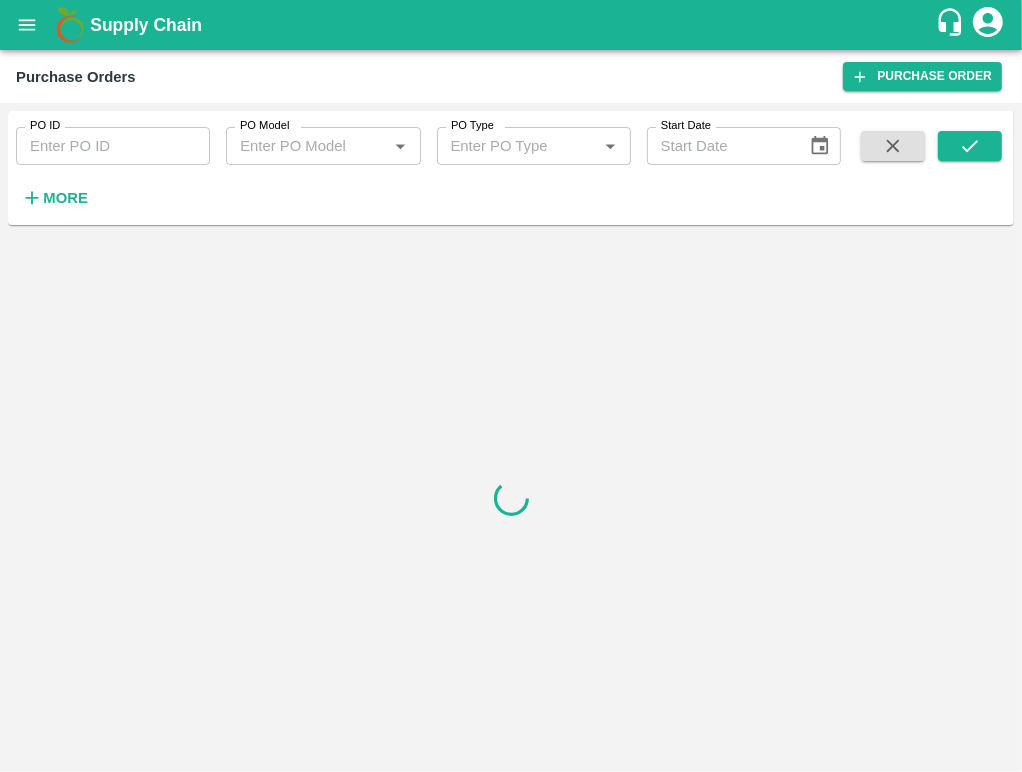 click 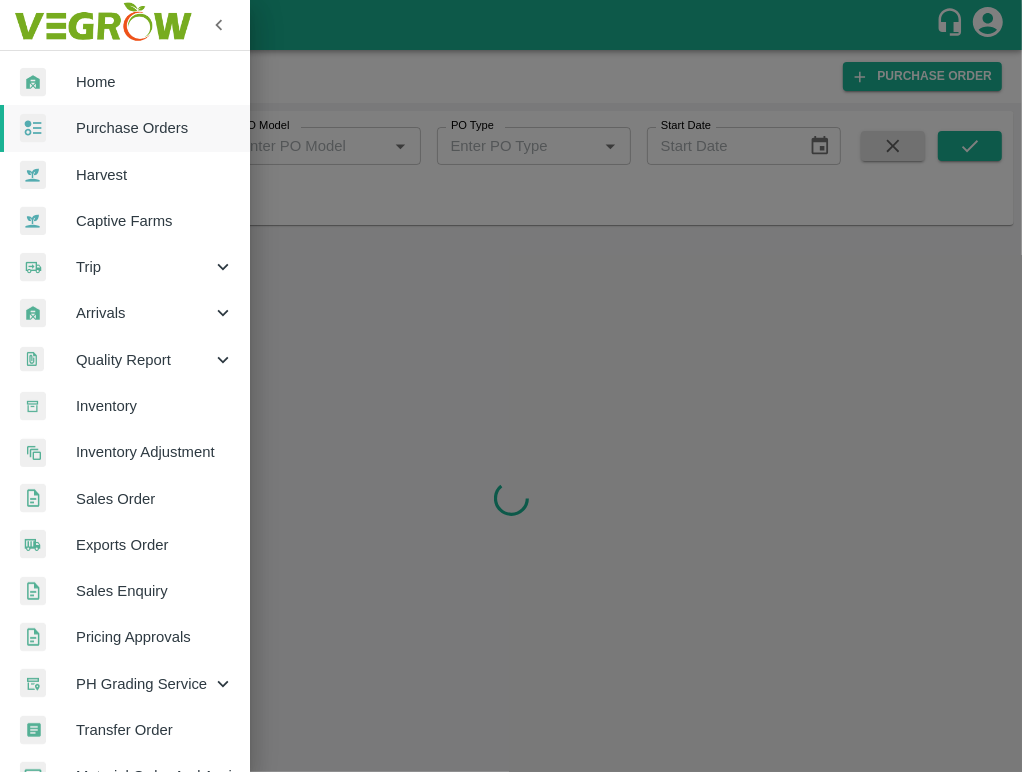 drag, startPoint x: 383, startPoint y: 75, endPoint x: 325, endPoint y: 66, distance: 58.694122 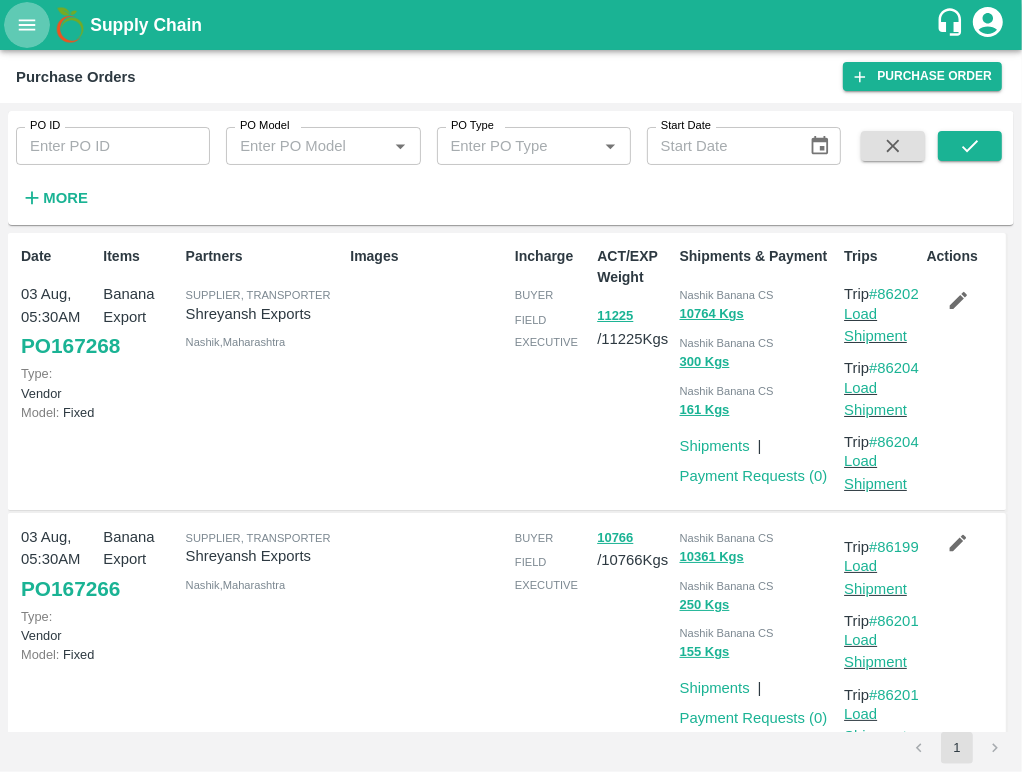 click at bounding box center [27, 25] 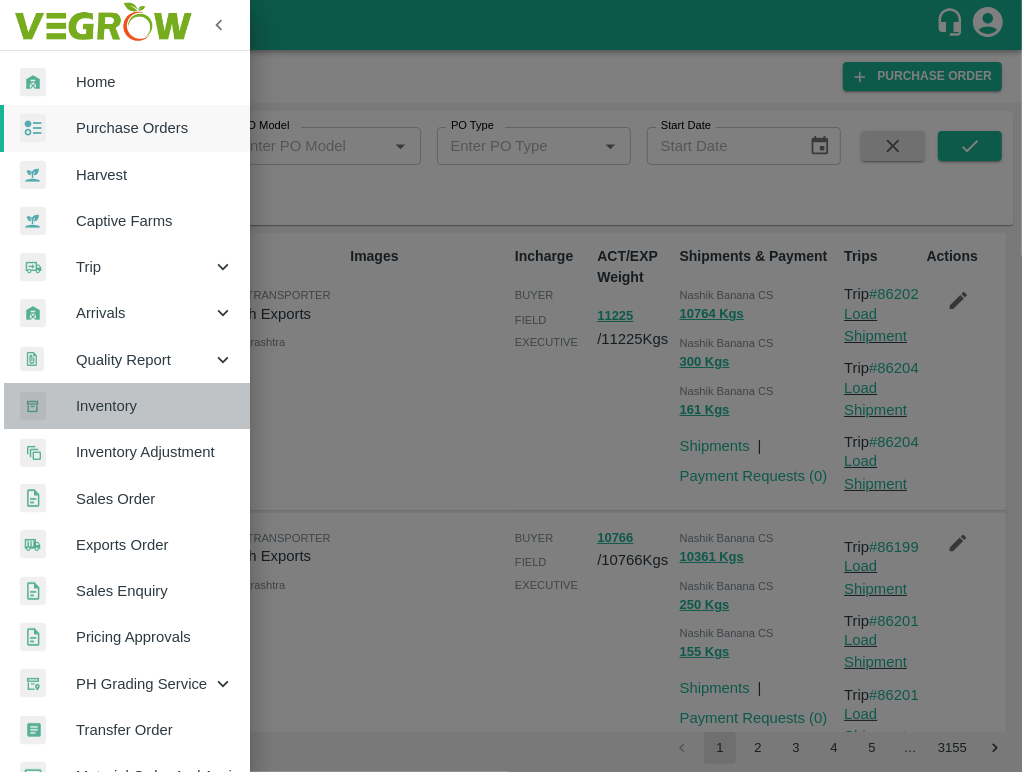 click on "Inventory" at bounding box center [155, 406] 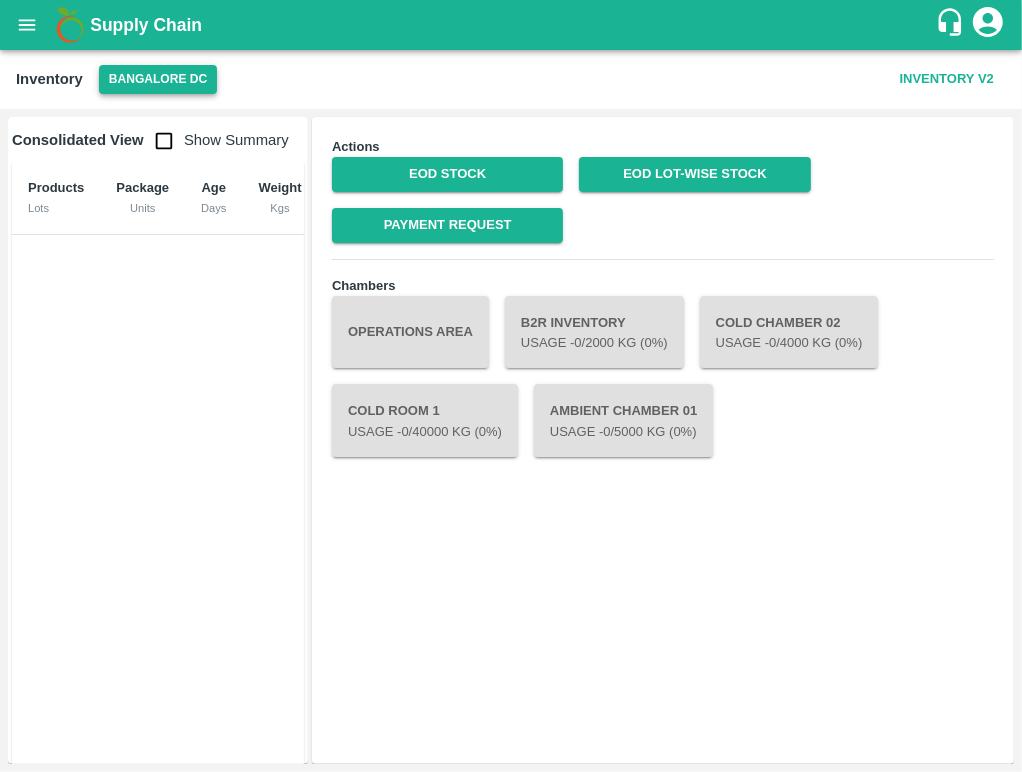 click on "Bangalore DC" at bounding box center (158, 79) 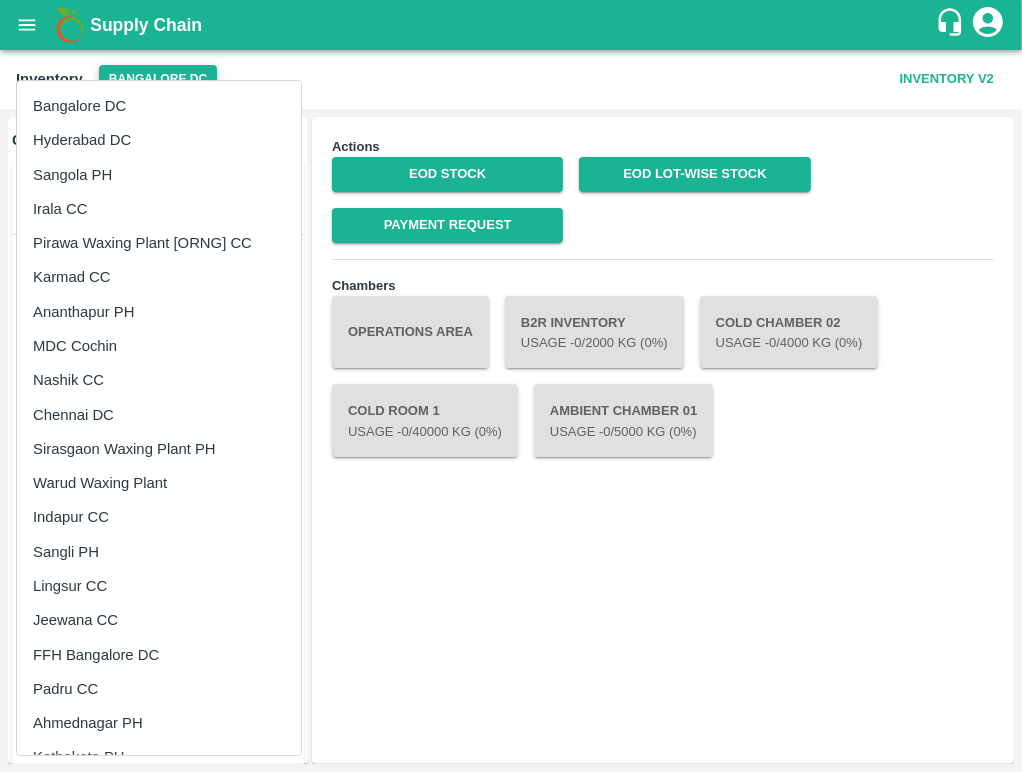 type 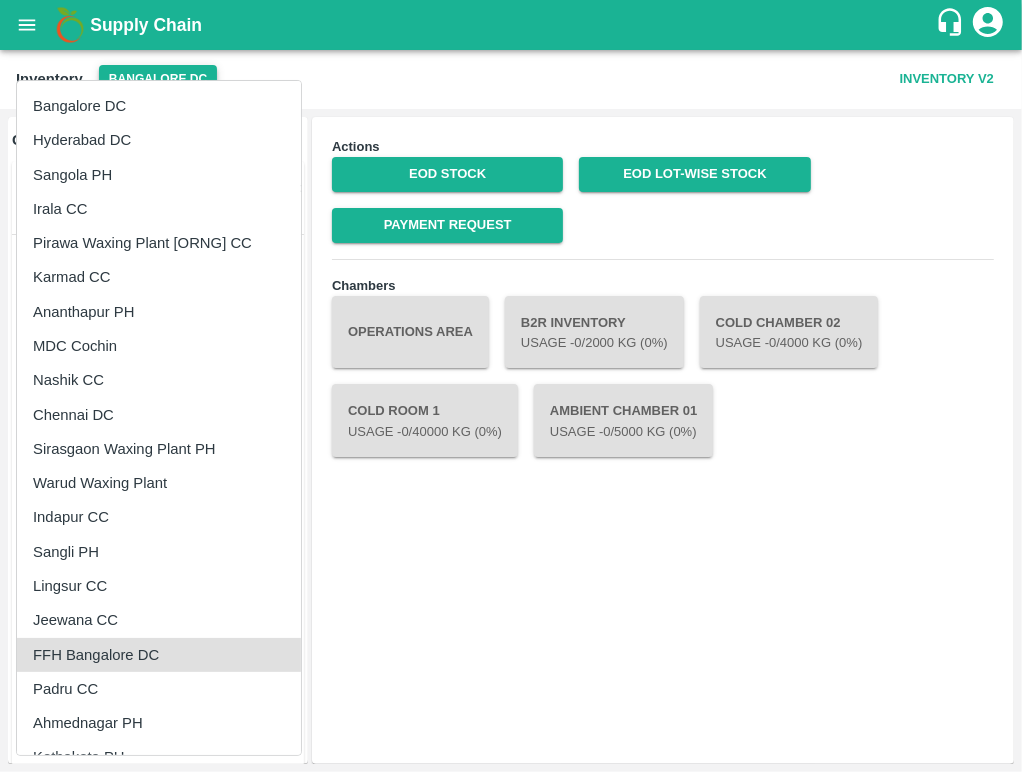 type 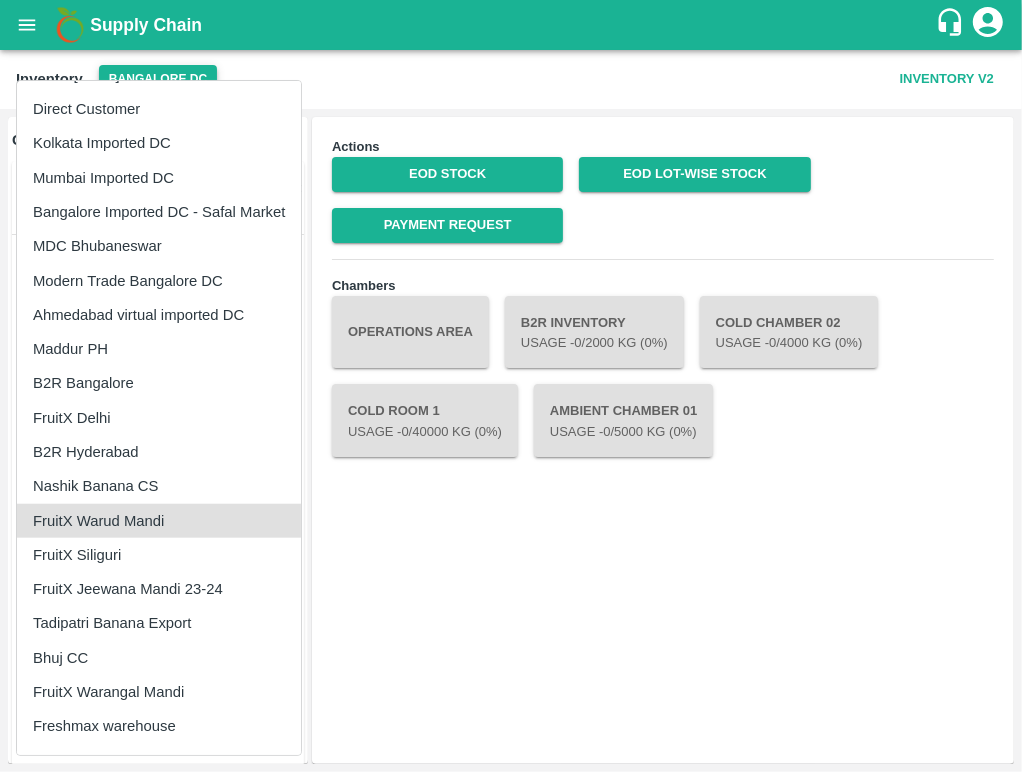 type 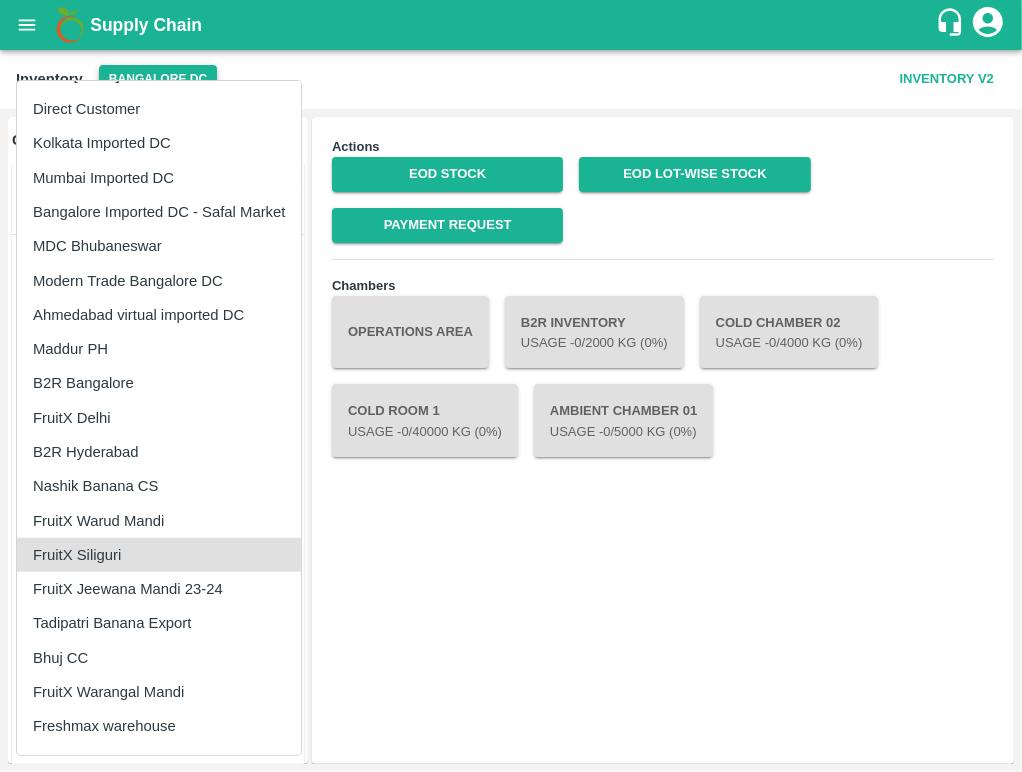 type 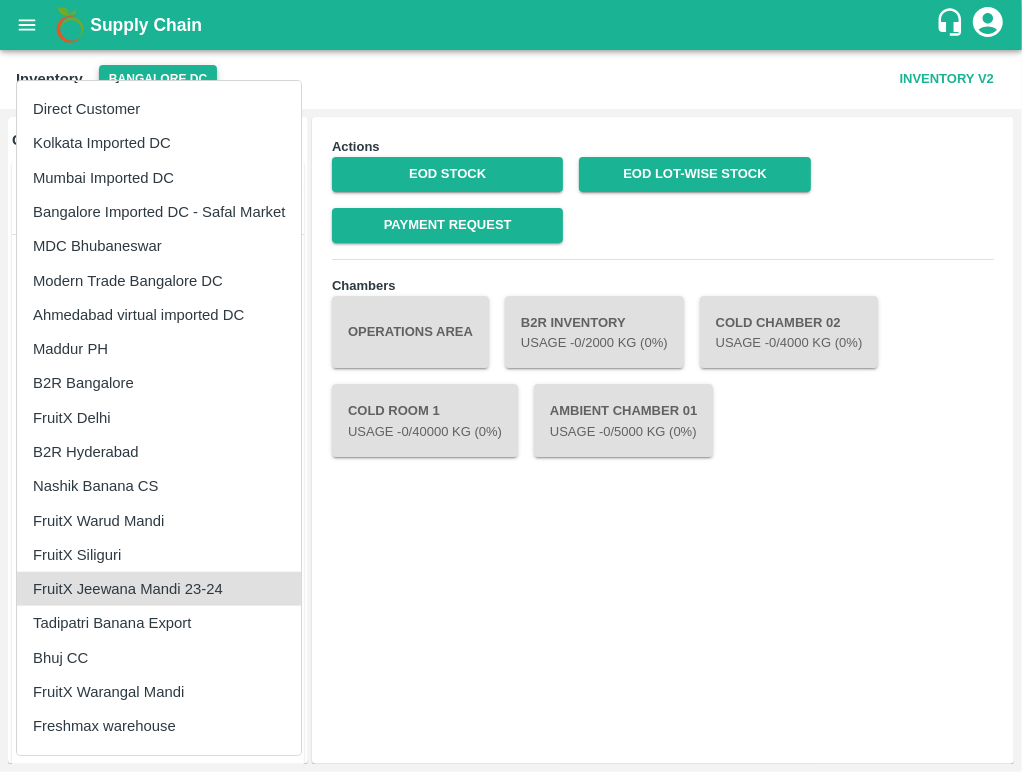 type 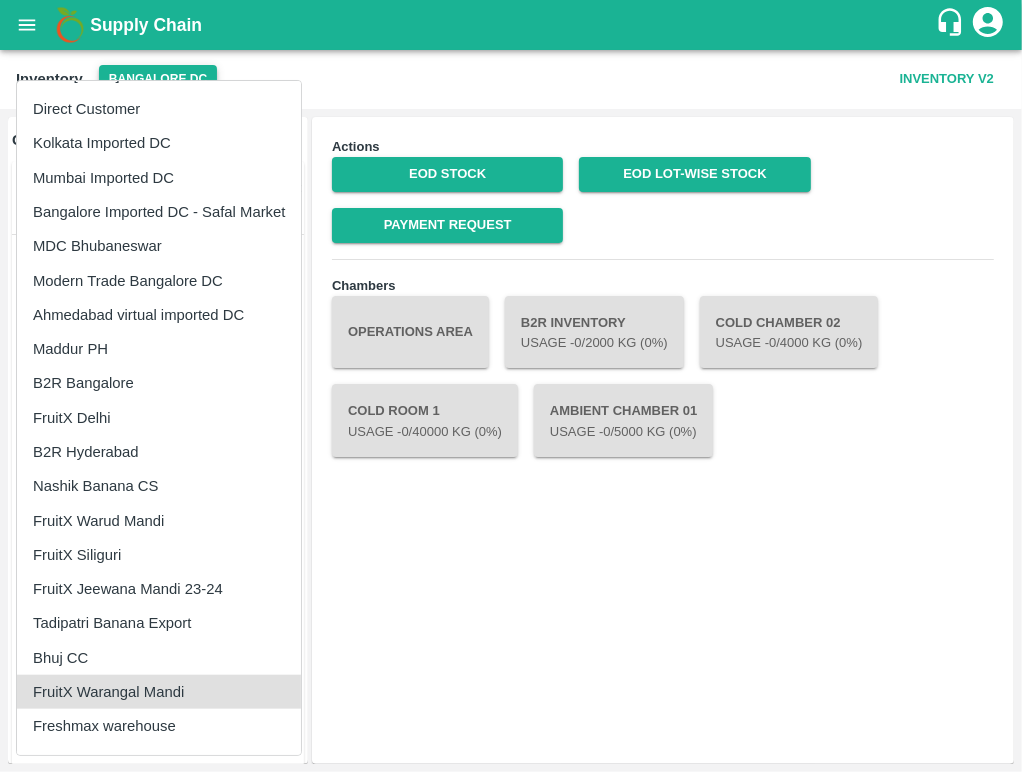 type 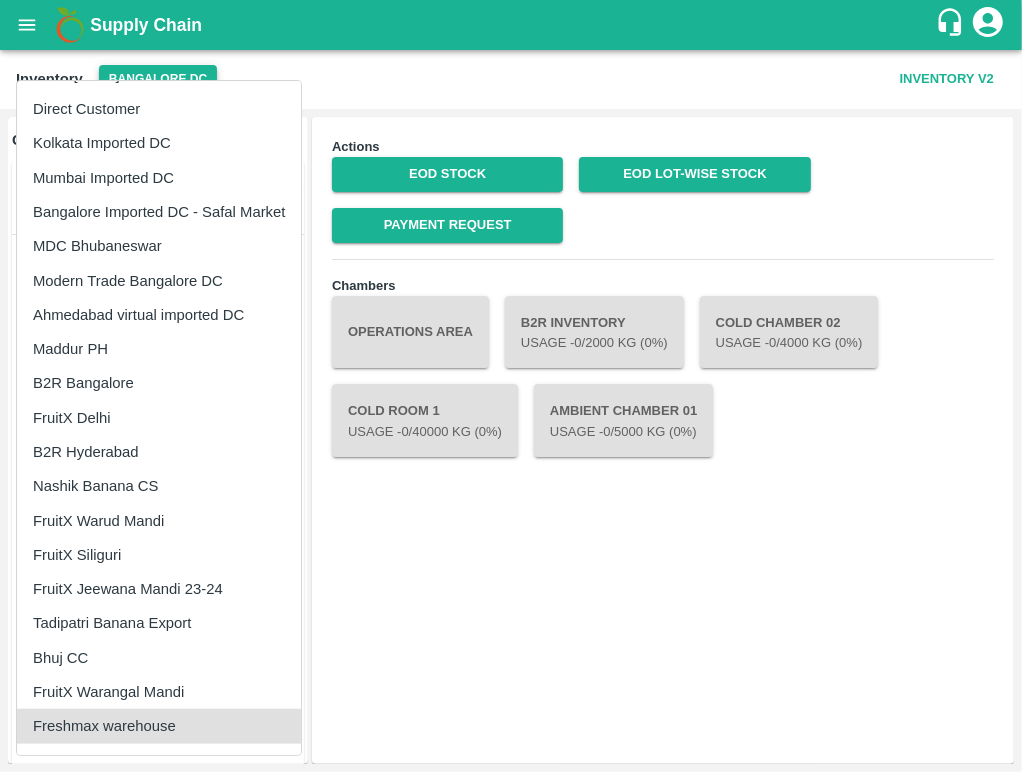 type 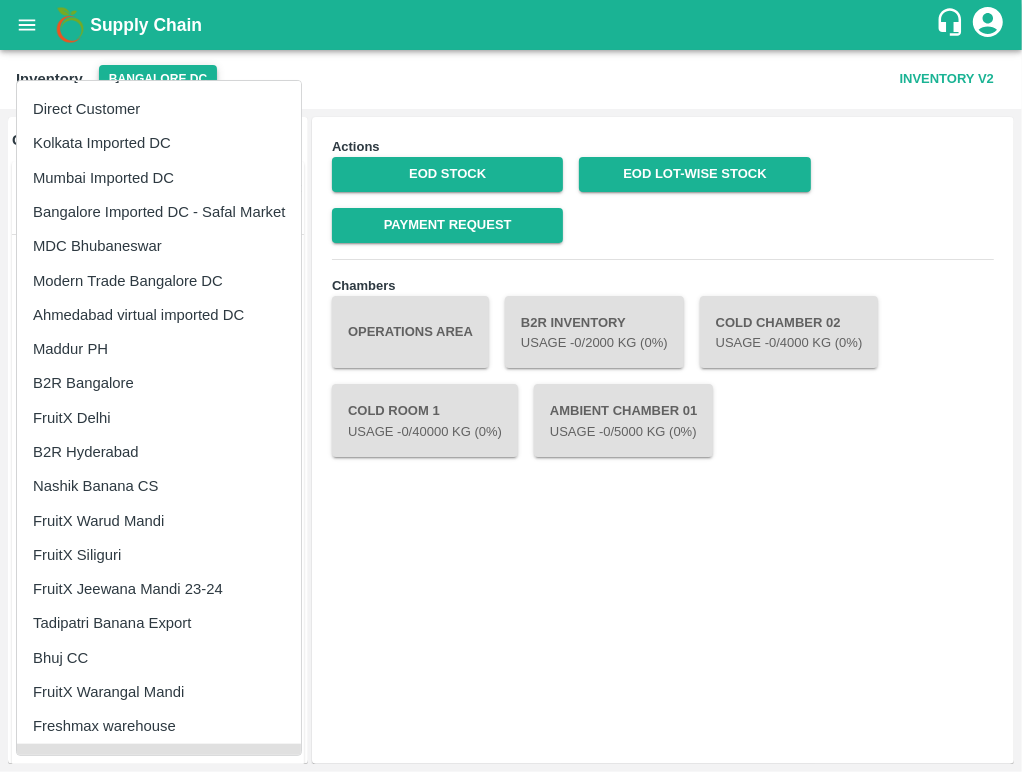 scroll, scrollTop: 1013, scrollLeft: 0, axis: vertical 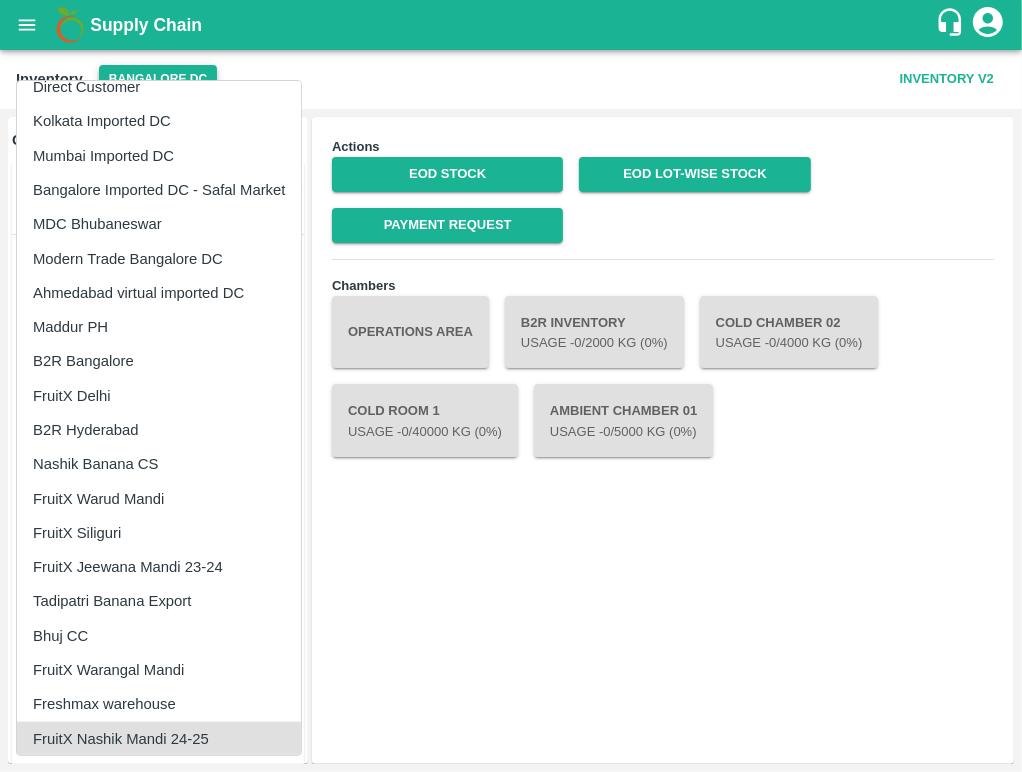 type 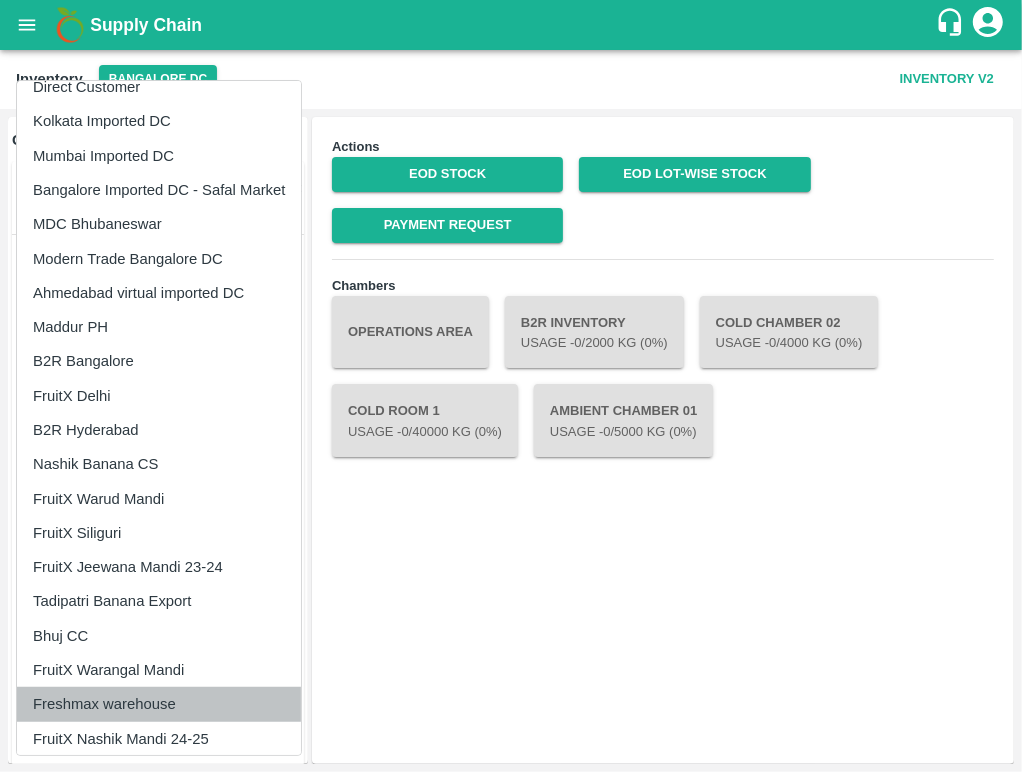 click on "Freshmax warehouse" at bounding box center [159, 704] 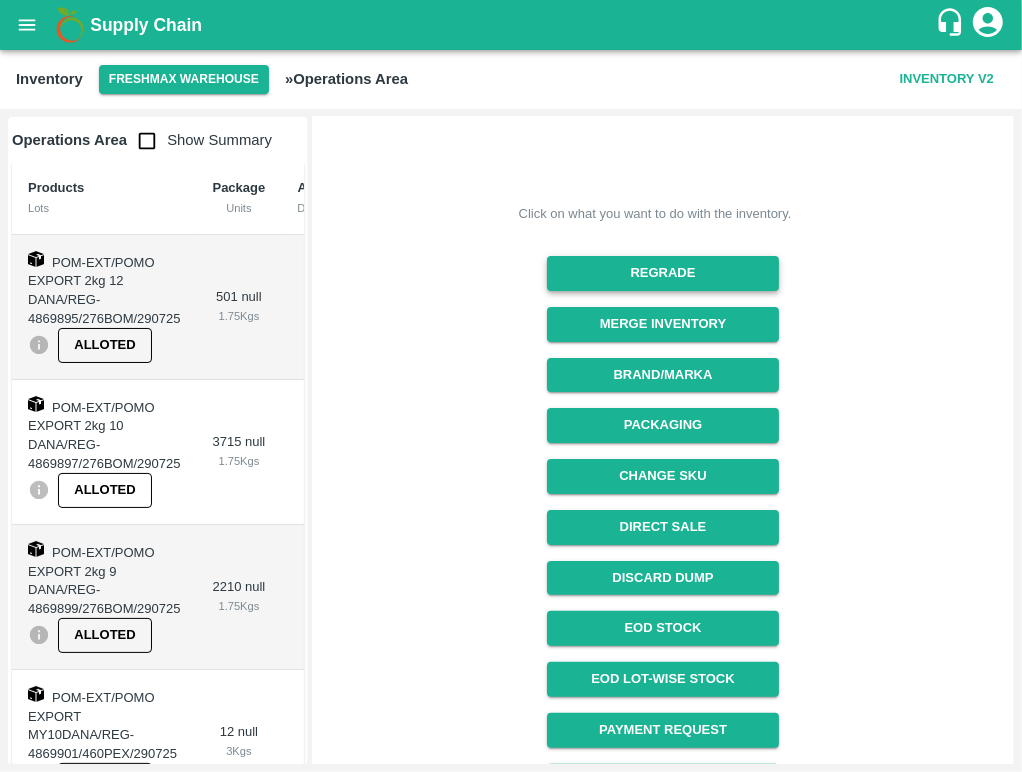 scroll, scrollTop: 170, scrollLeft: 0, axis: vertical 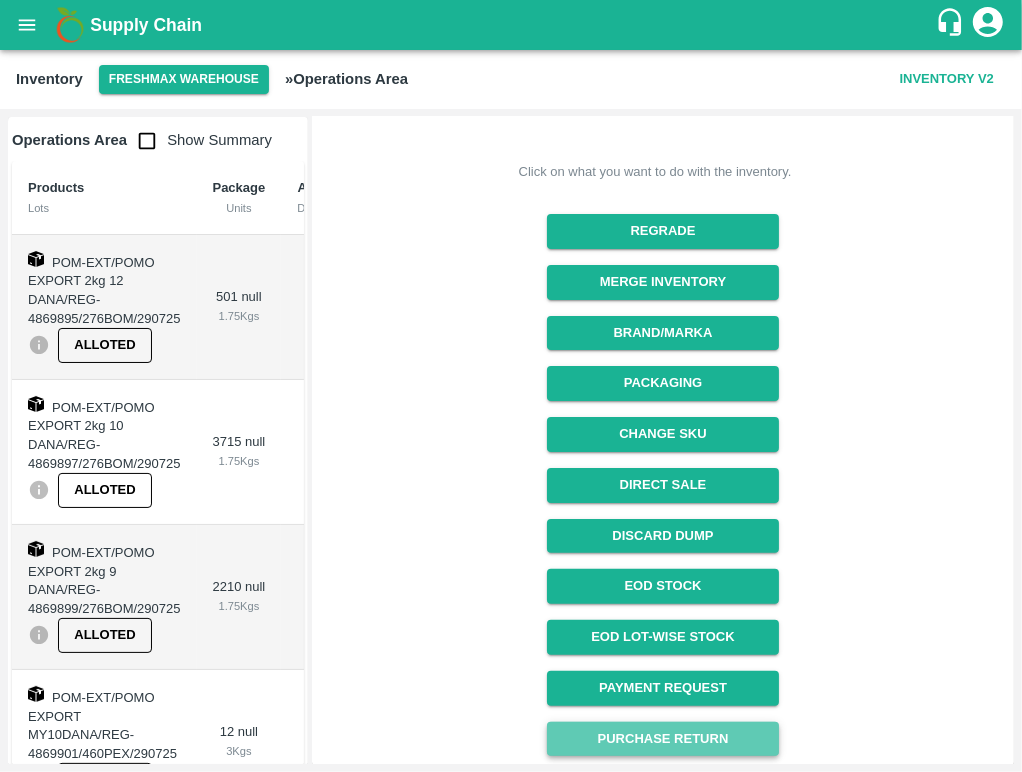 click on "Purchase Return" at bounding box center [662, 739] 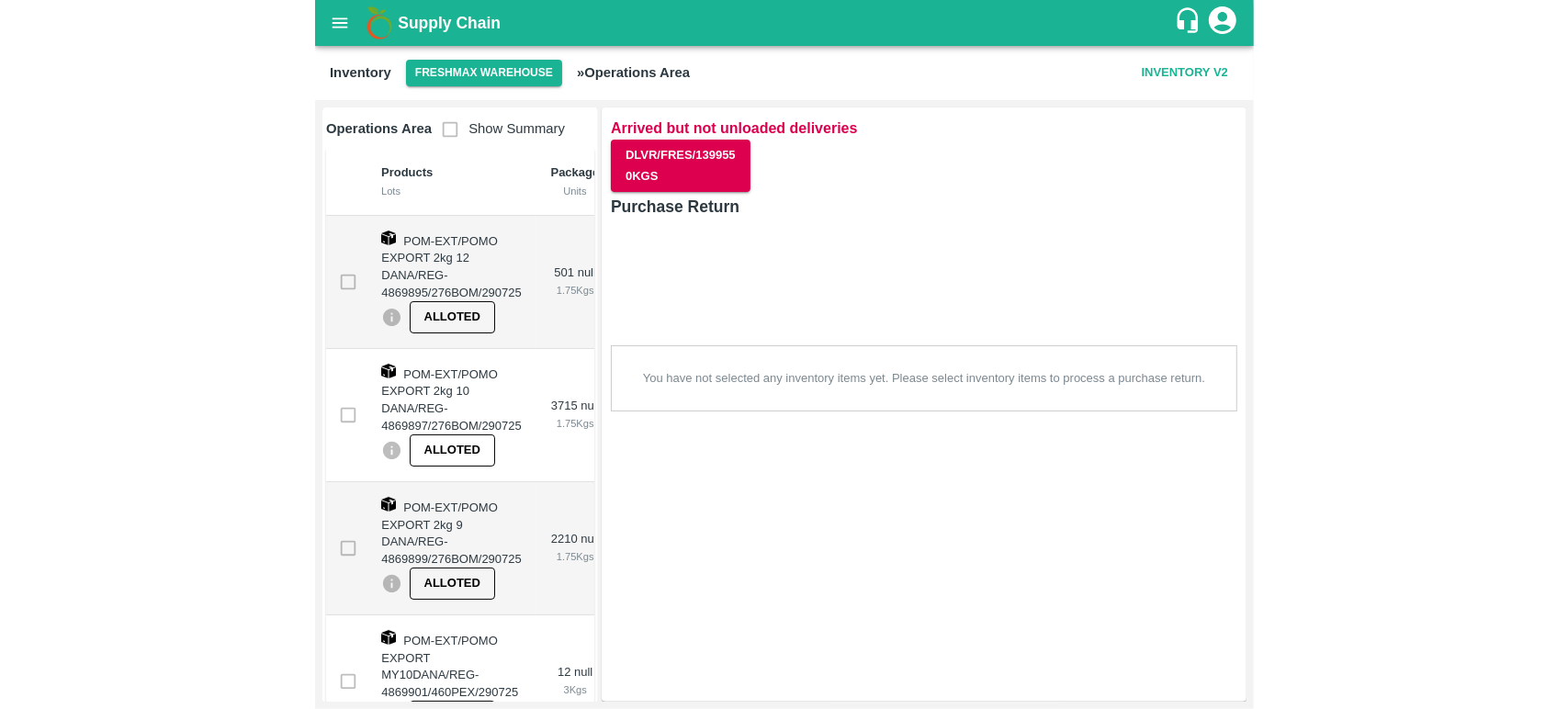 scroll, scrollTop: 0, scrollLeft: 0, axis: both 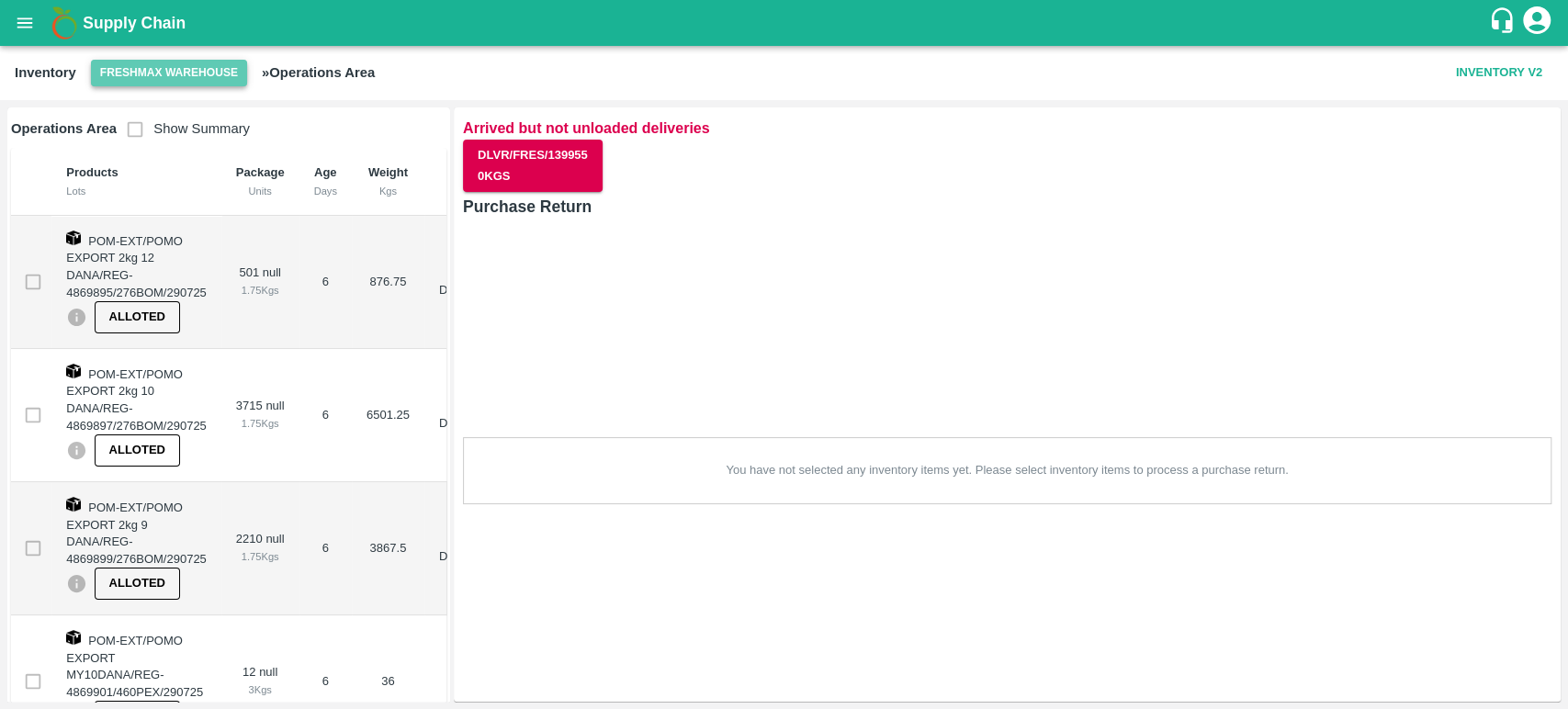 click on "Freshmax warehouse" at bounding box center [169, 73] 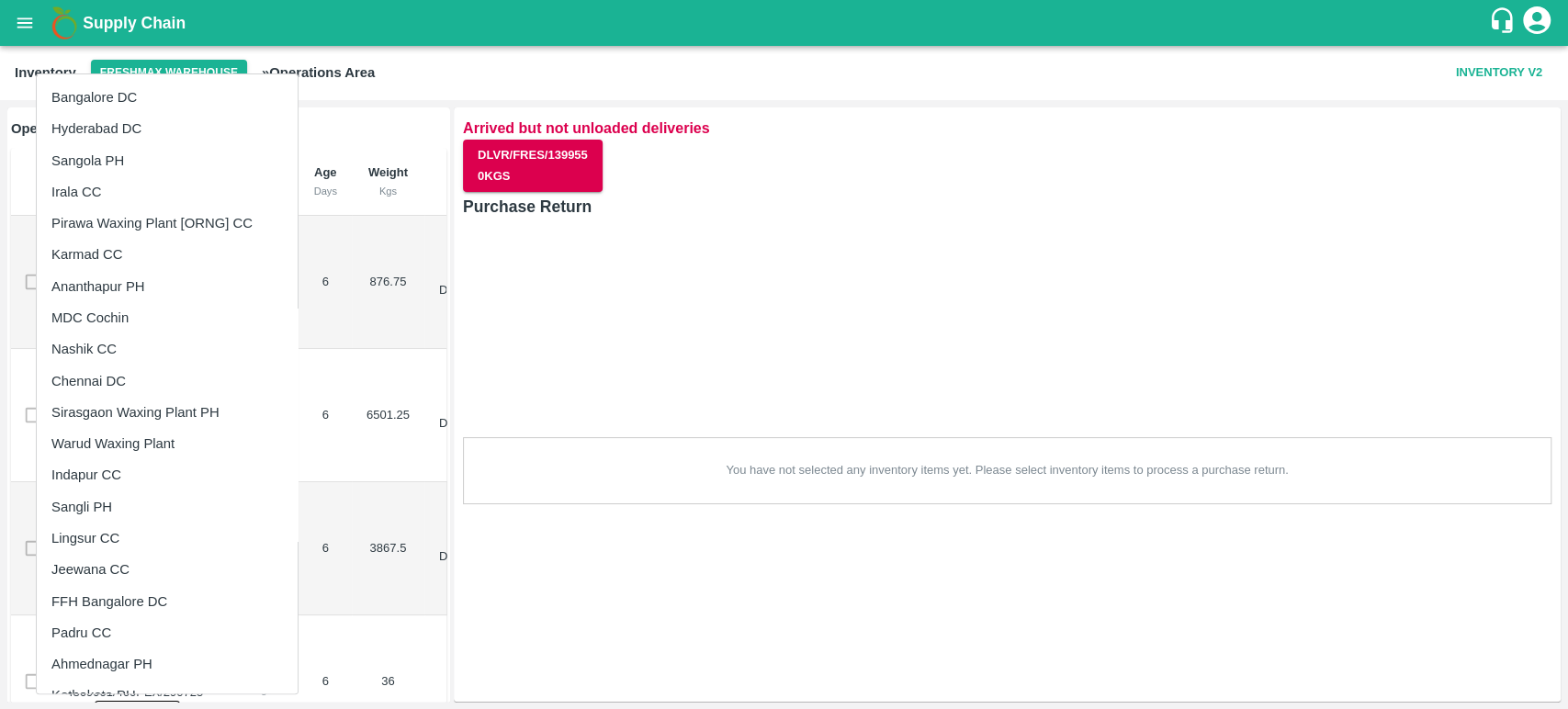click at bounding box center (784, 354) 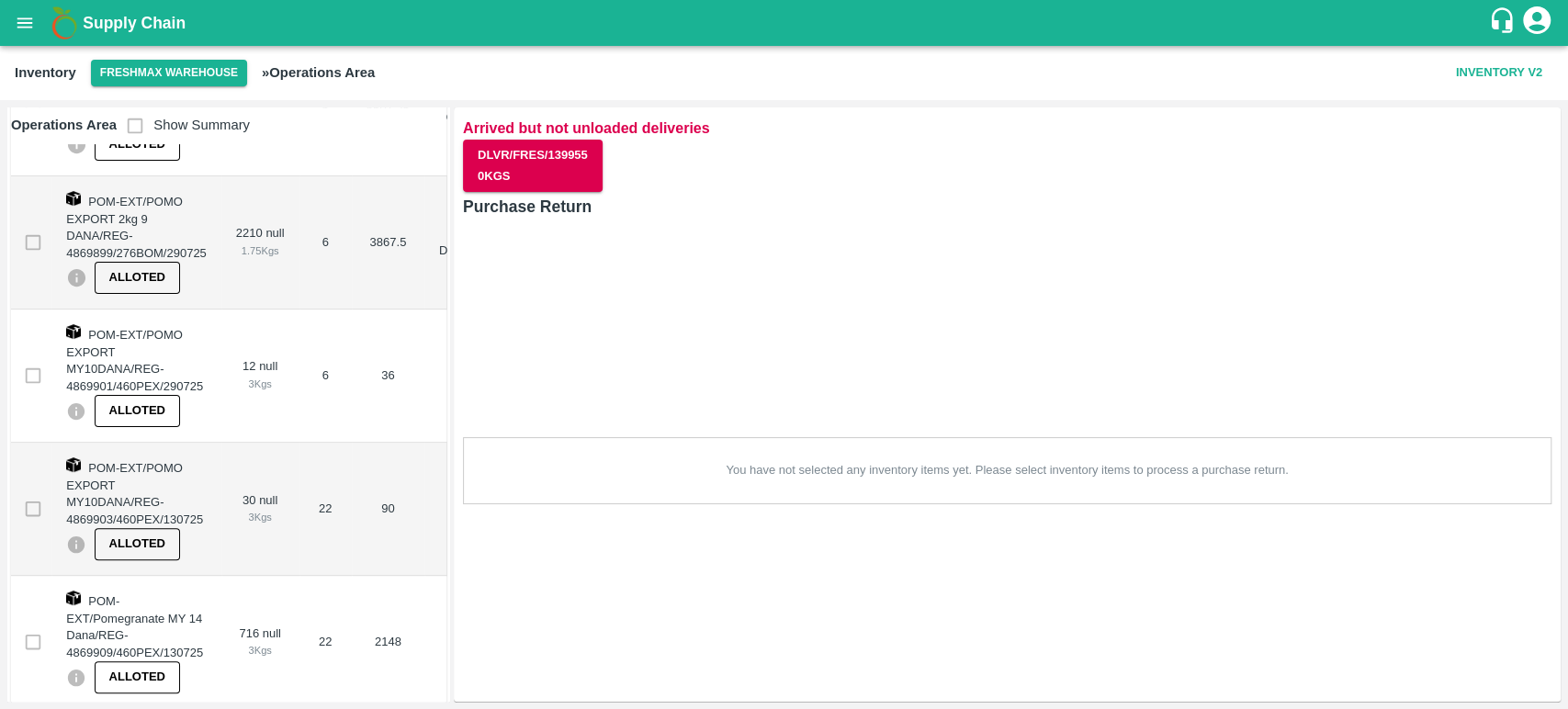 scroll, scrollTop: 0, scrollLeft: 0, axis: both 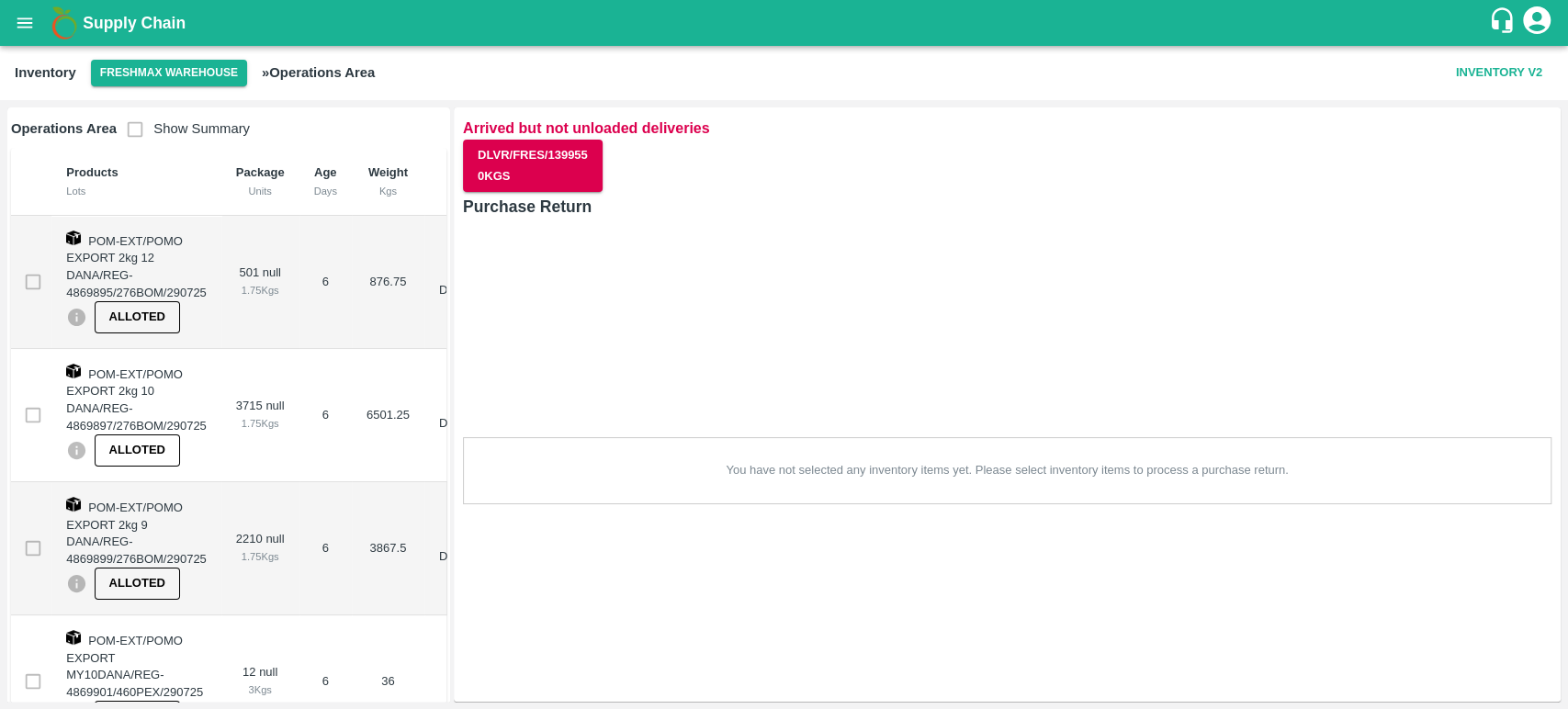 click on "1.75  Kgs" at bounding box center [260, 290] 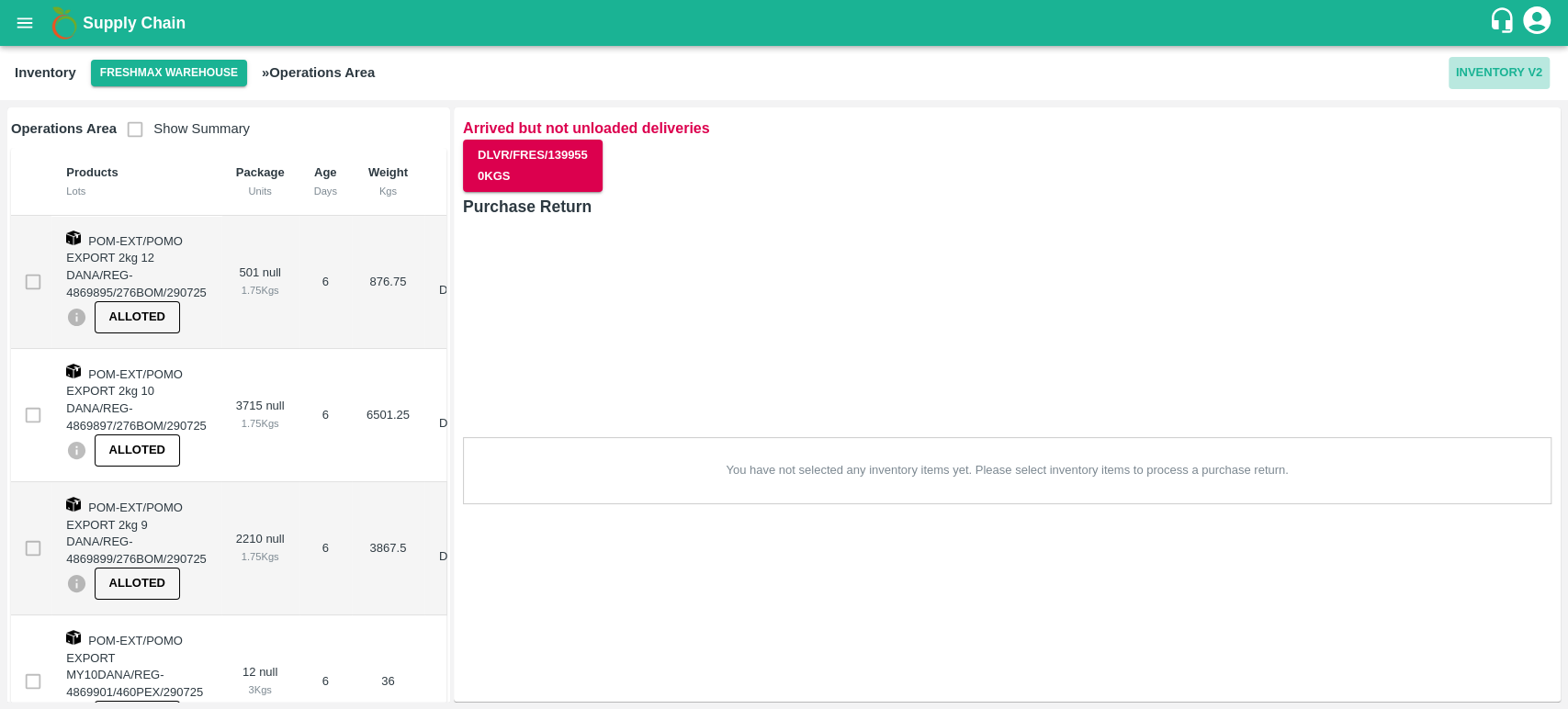 click on "Inventory V2" at bounding box center (1499, 73) 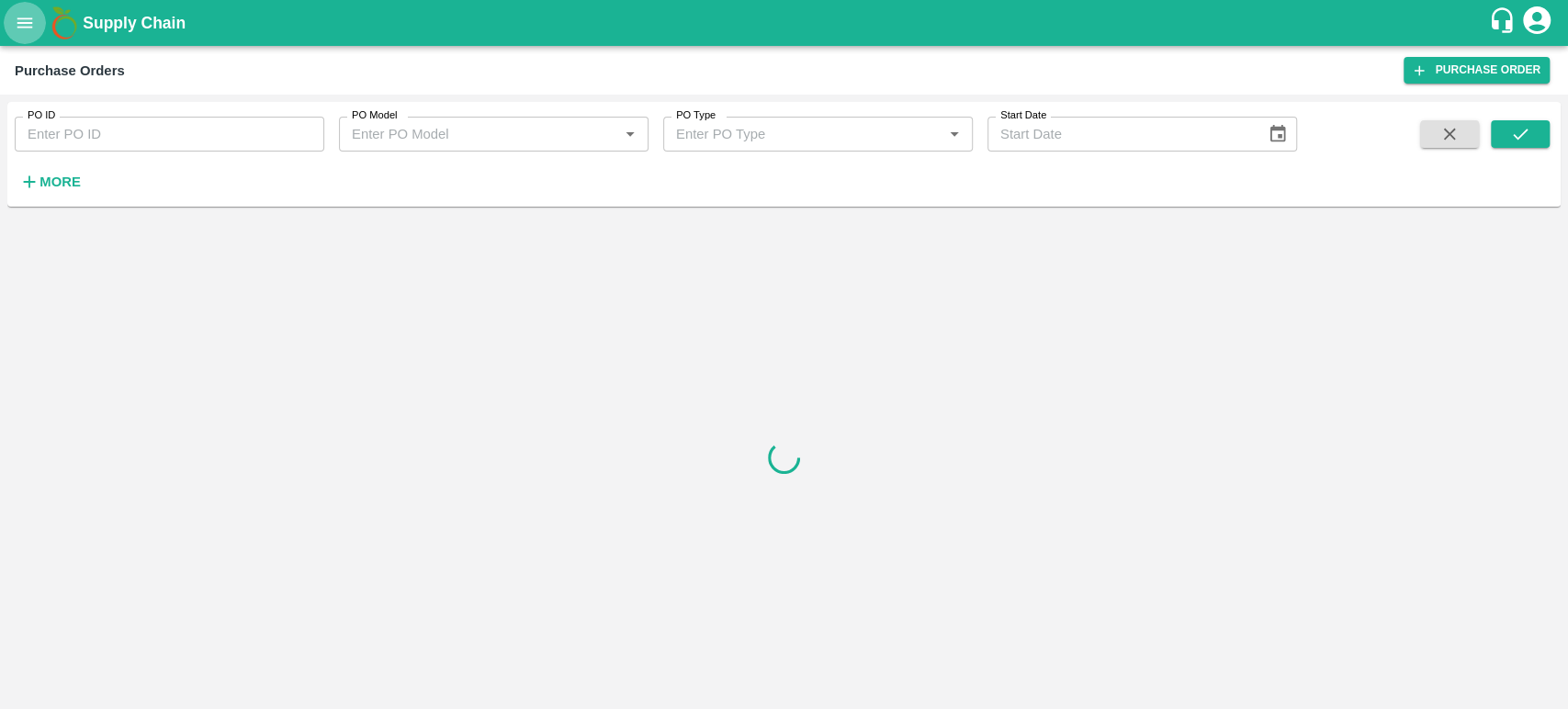 click at bounding box center [25, 23] 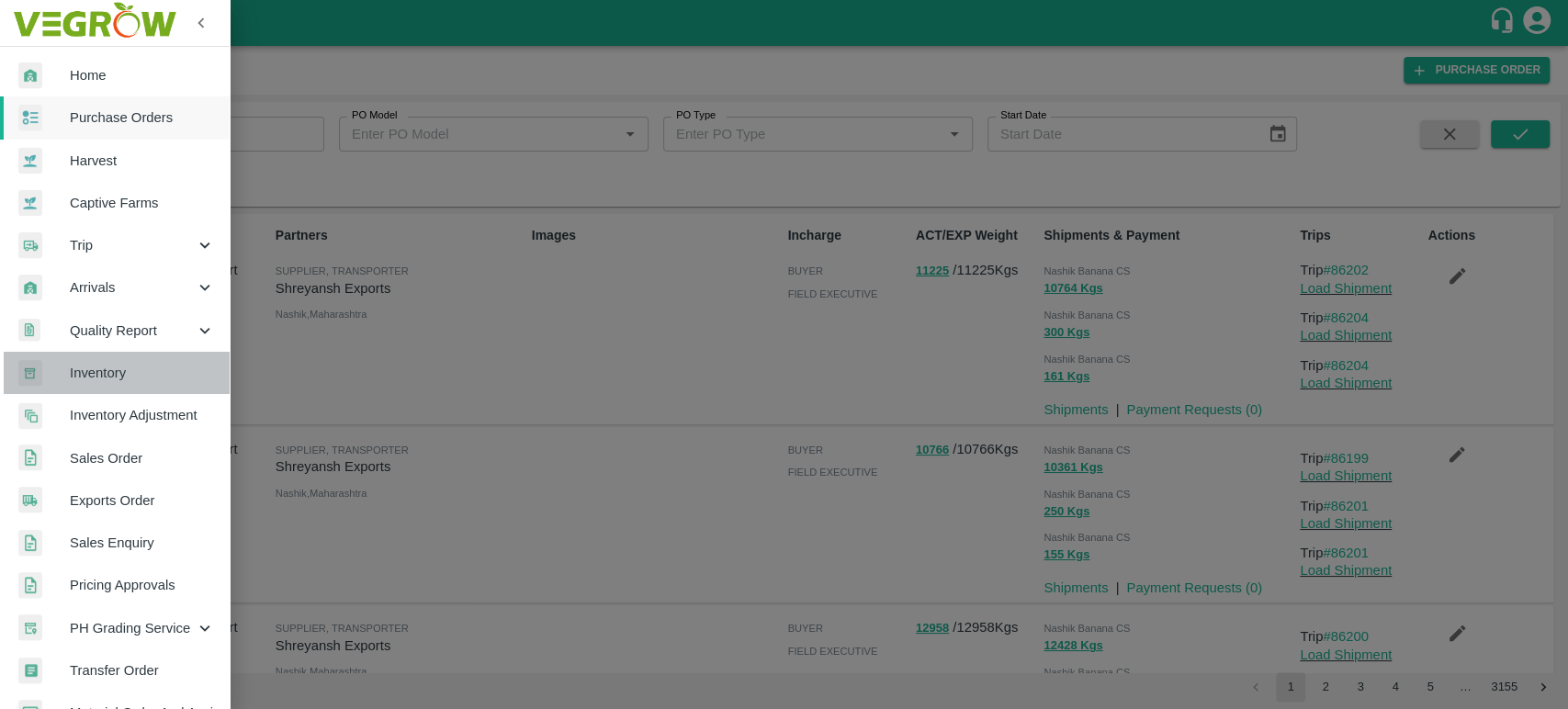 click on "Inventory" at bounding box center [142, 373] 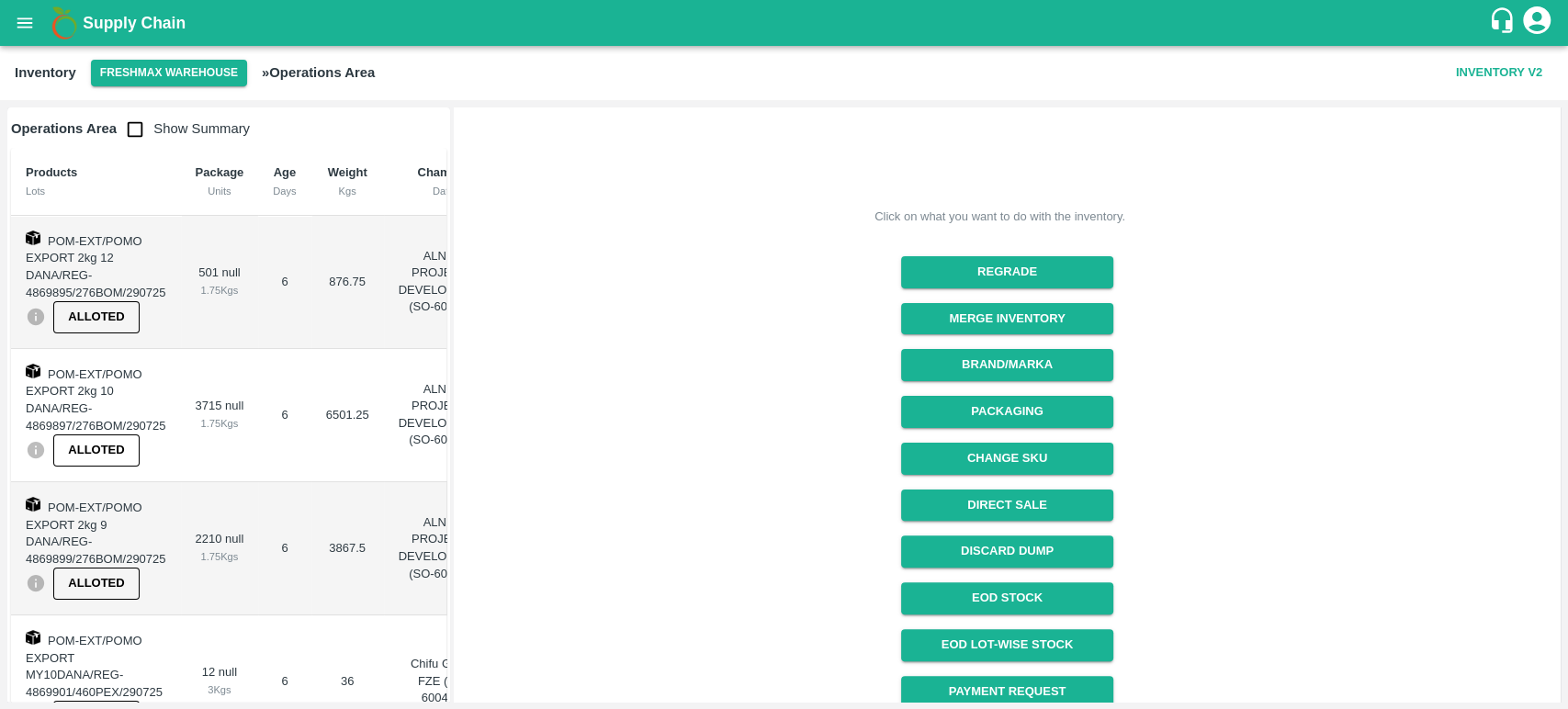 scroll, scrollTop: 249, scrollLeft: 0, axis: vertical 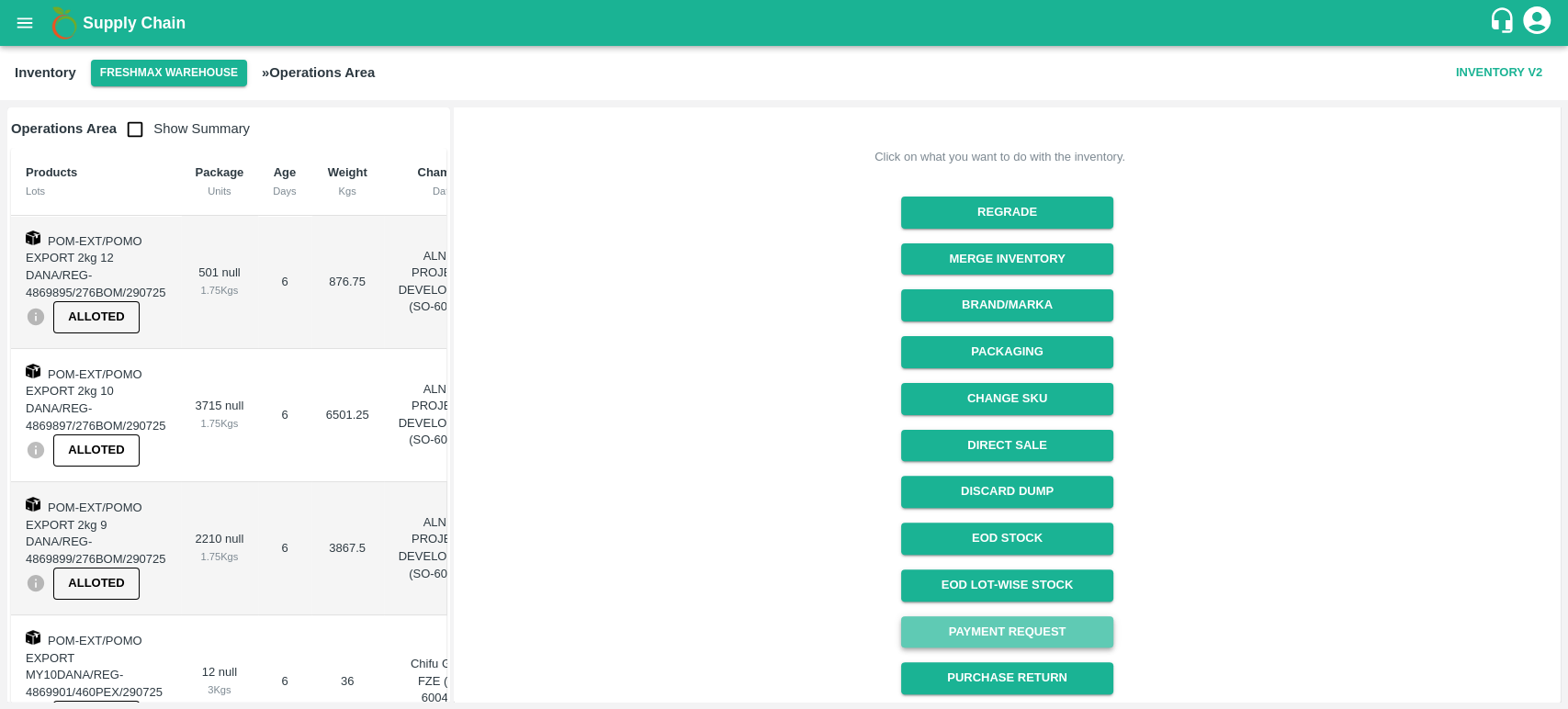 click on "Payment Request" at bounding box center (1007, 632) 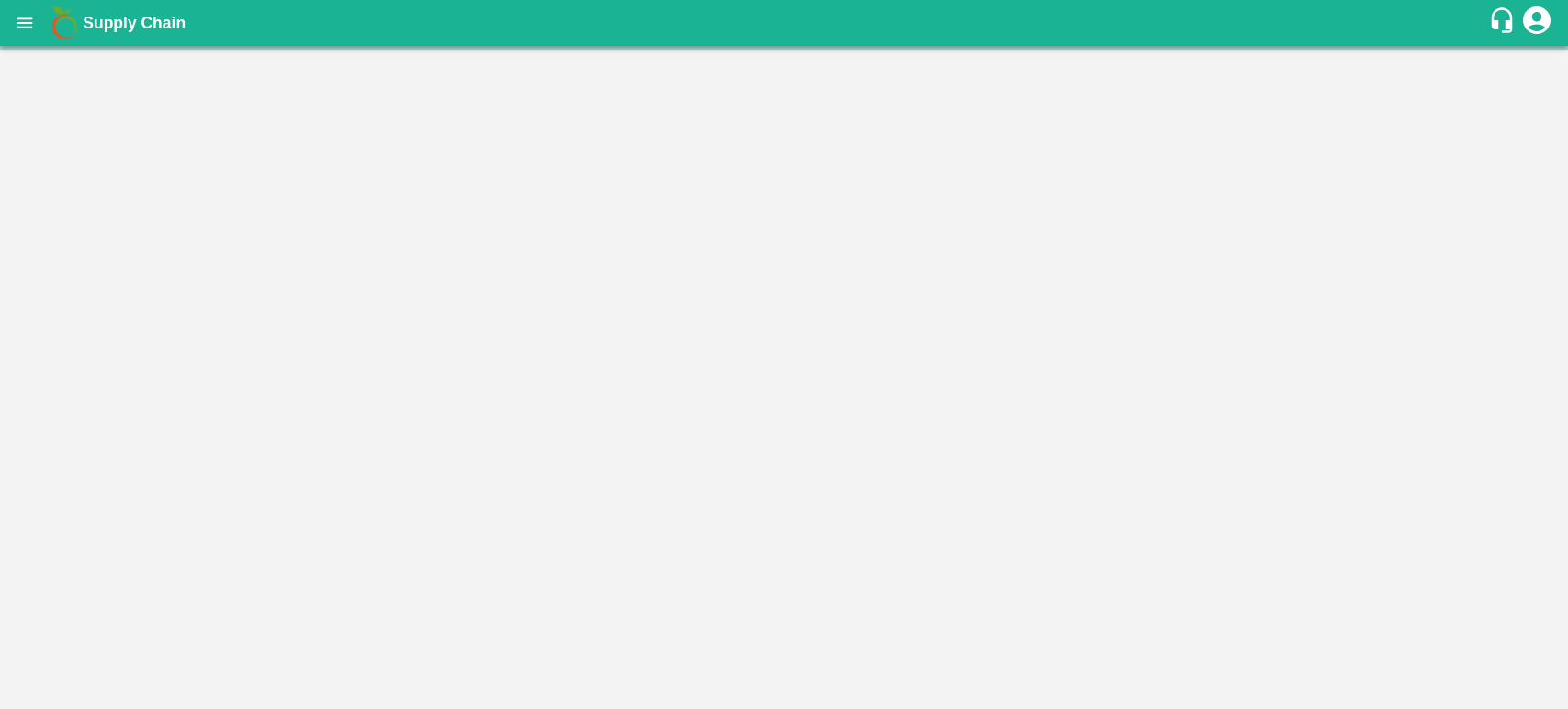 scroll, scrollTop: 0, scrollLeft: 0, axis: both 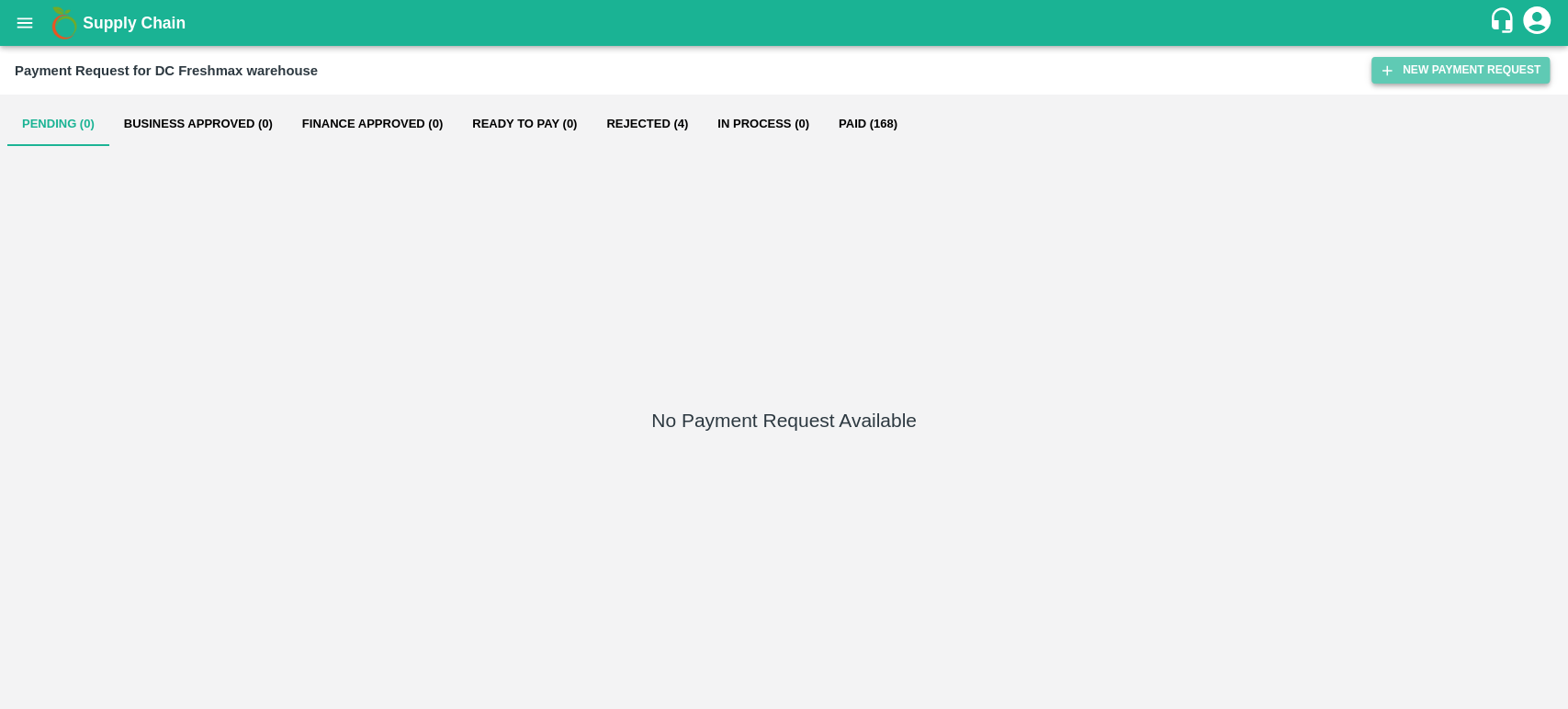 click on "New Payment Request" at bounding box center (1461, 70) 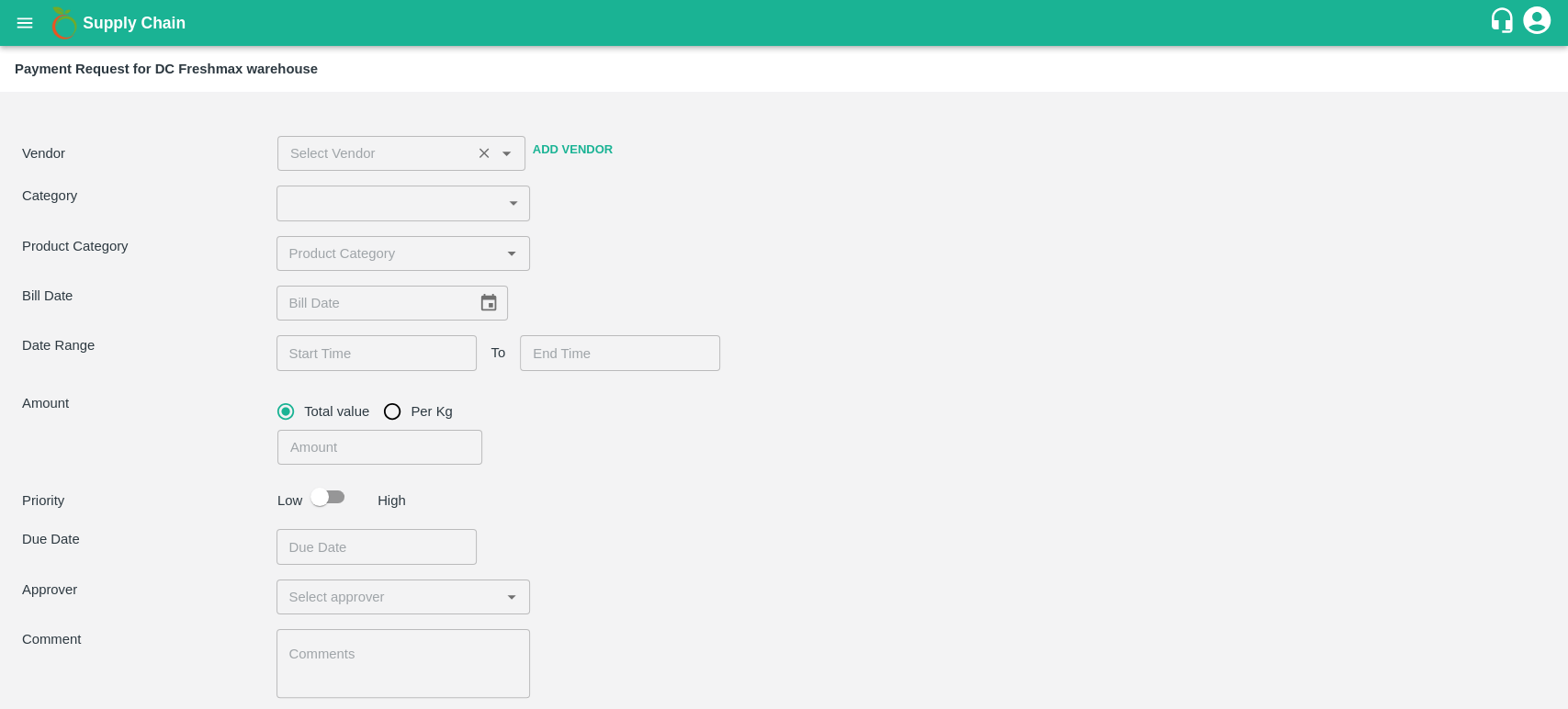 click at bounding box center [374, 153] 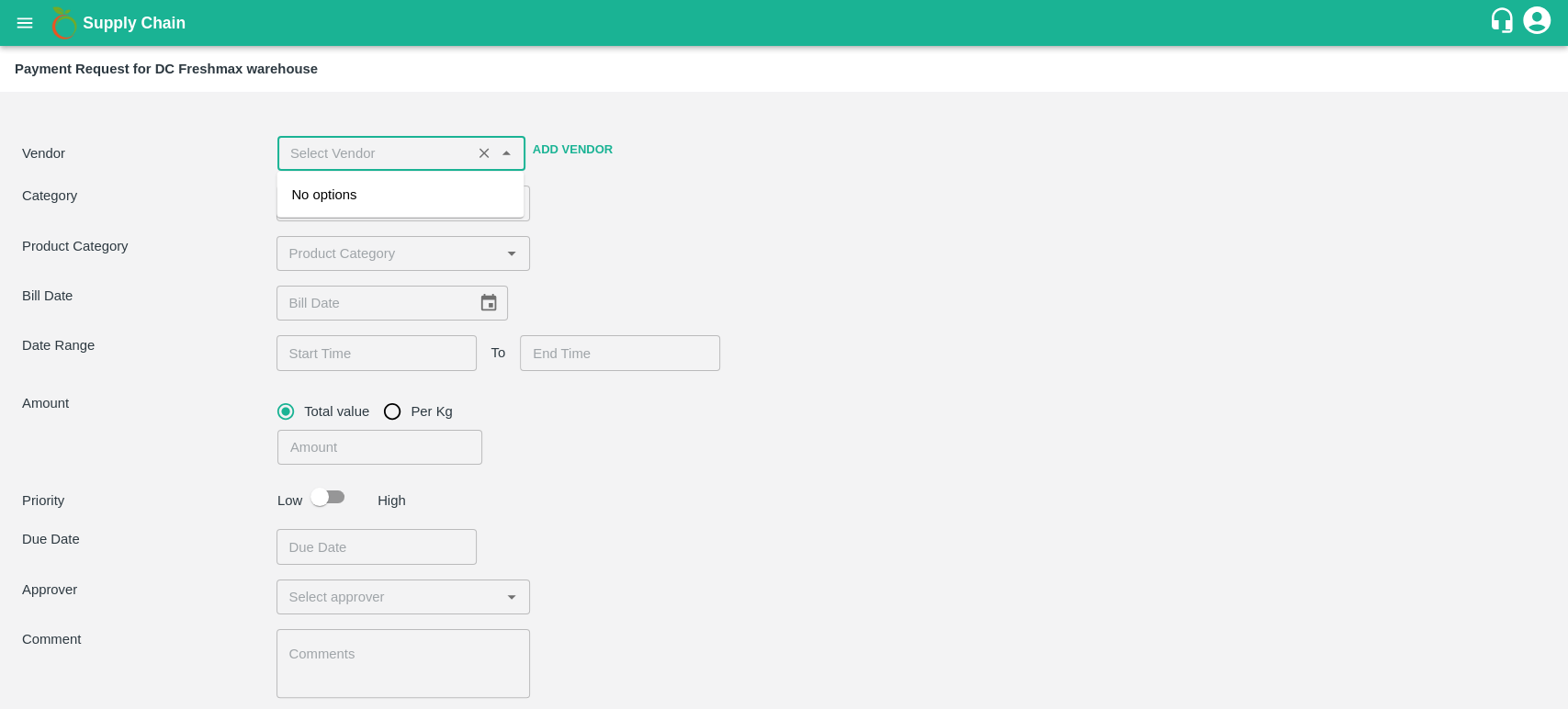 paste on "EUROPACK MACHINES (INDIA) PVT LTD" 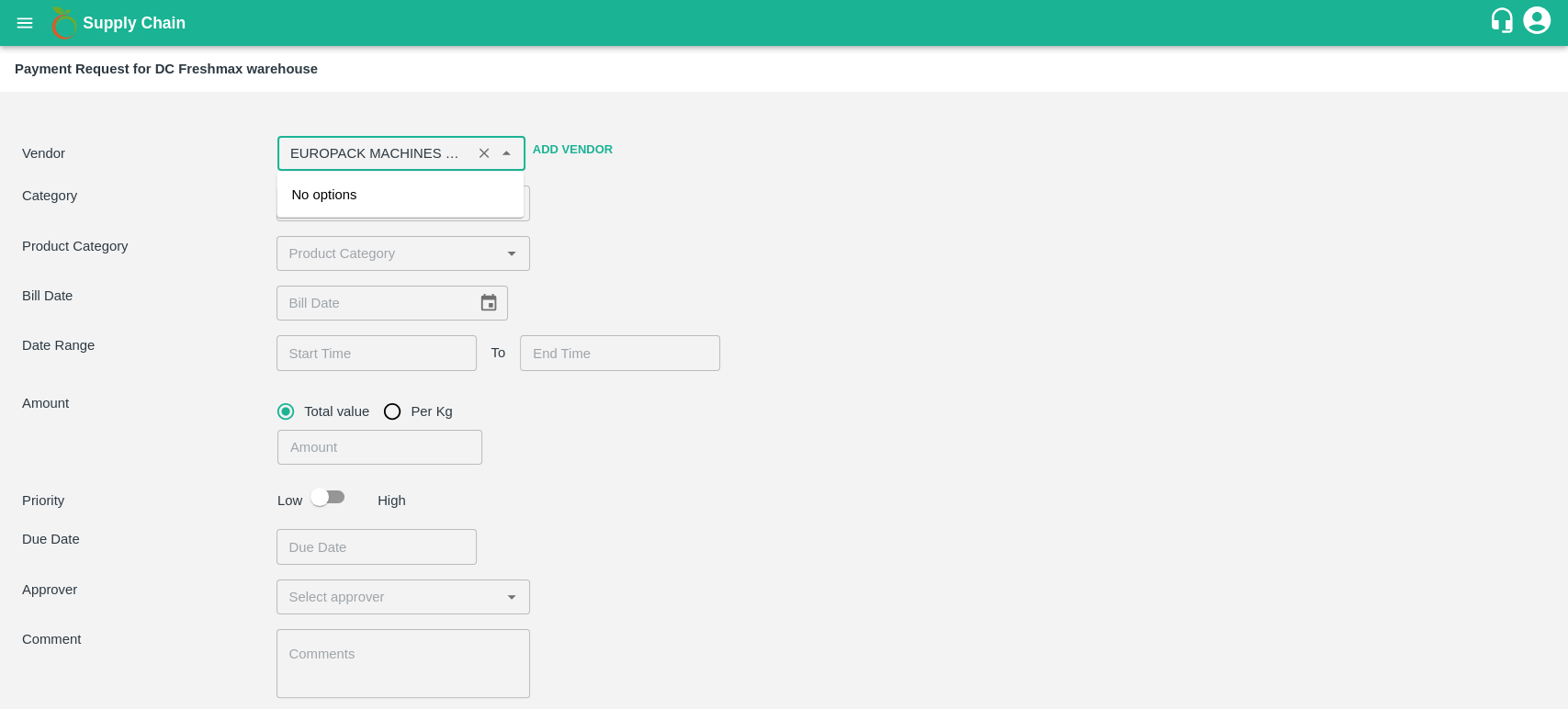 scroll, scrollTop: 0, scrollLeft: 88, axis: horizontal 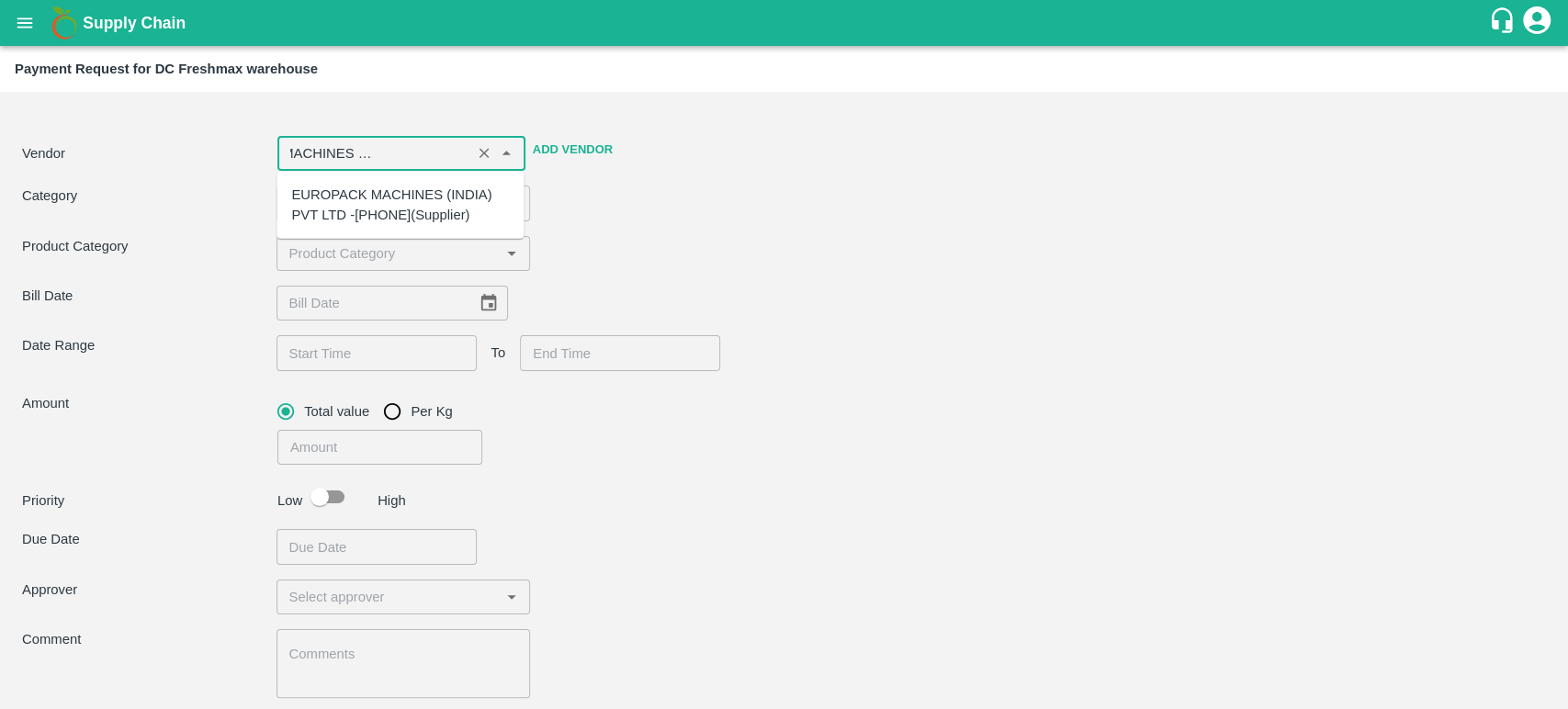 click on "EUROPACK MACHINES (INDIA) PVT LTD
-[PHONE](Supplier)" at bounding box center [400, 205] 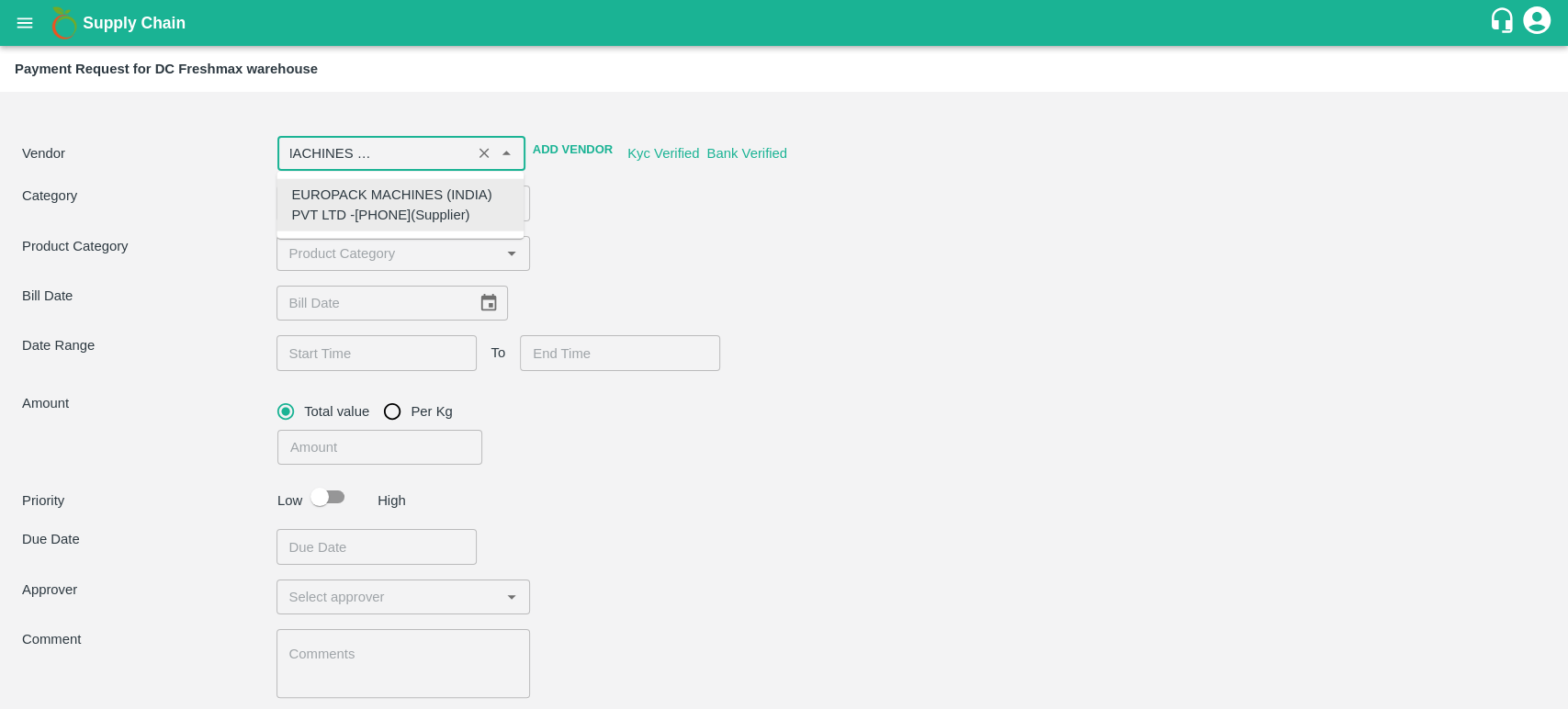 click on "EUROPACK MACHINES (INDIA) PVT LTD
-[PHONE](Supplier)" at bounding box center (400, 205) 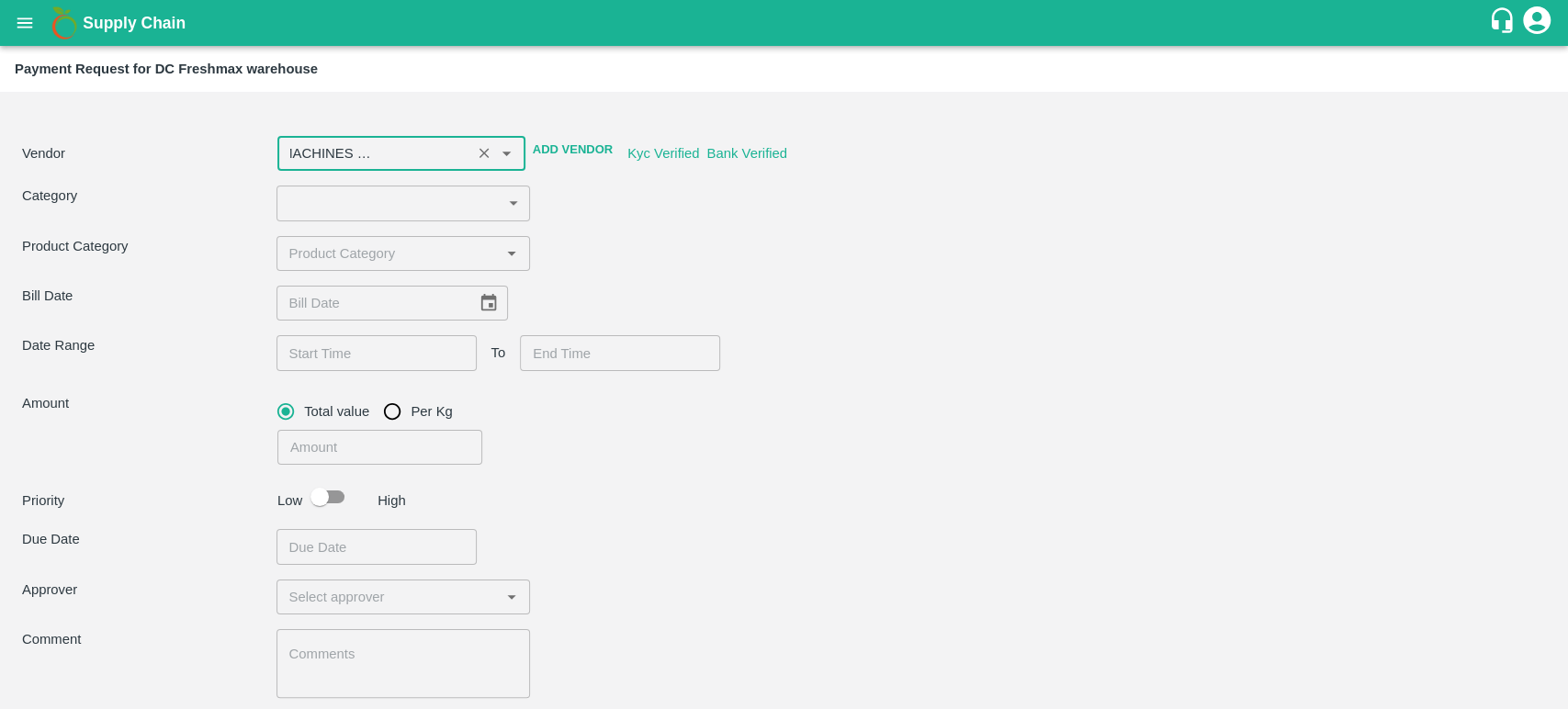 click on "Category ​ ​" at bounding box center [784, 203] 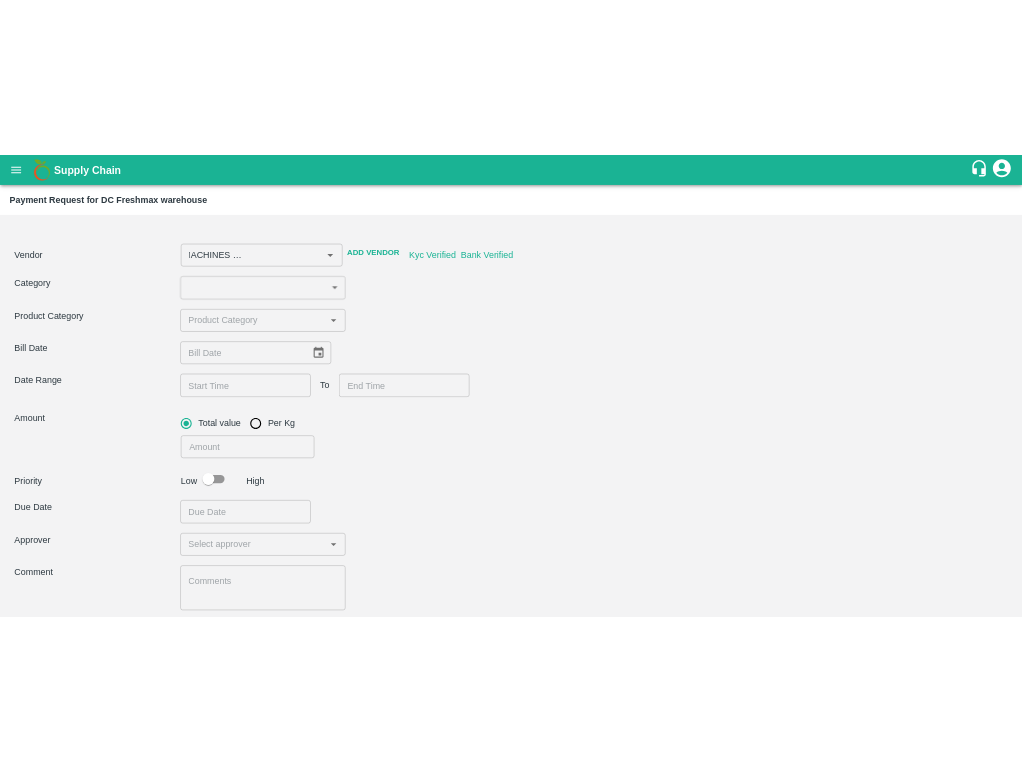 scroll, scrollTop: 0, scrollLeft: 0, axis: both 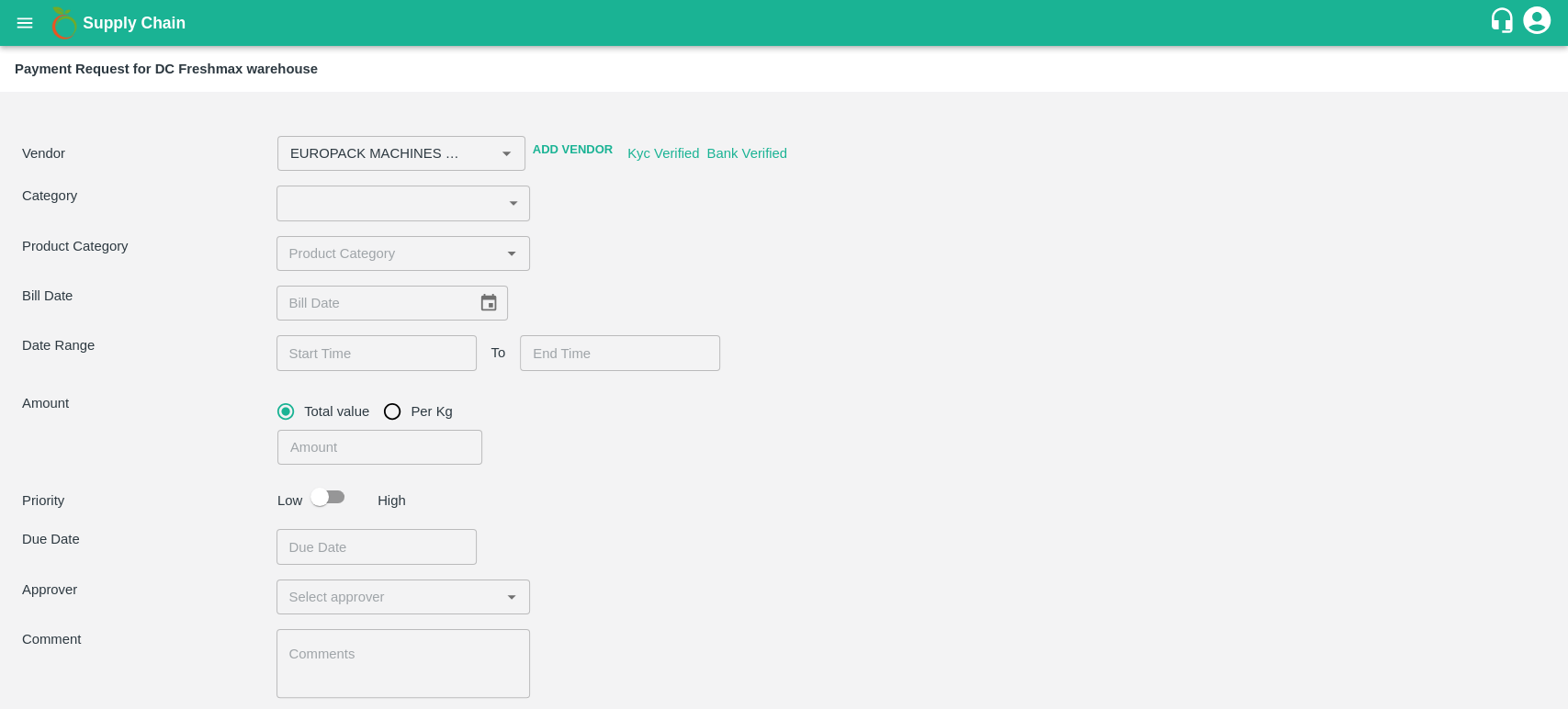 click on "Supply Chain Payment Request for DC Freshmax warehouse Vendor ​ Add Vendor Kyc Verified Bank Verified Category ​ ​ Product Category ​ Bill Date ​ Date Range ​ To ​ Amount Total value Per Kg ​  Priority  Low  High Due Date ​ Approver ​ Comment x ​ Attach Bills Attach bill Cancel Save [CITY] DC [CITY] DC [COMPANY] [COMPANY] [COMPANY] CC [COMPANY] CC [COMPANY] PH [COMPANY] CC [COMPANY] CC [COMPANY] PH MDC [CITY] CC [COMPANY] CC [COMPANY] PH [COMPANY] CC [COMPANY] PH [COMPANY] CC [COMPANY] CC [COMPANY] PH [COMPANY] CC [COMPANY] PH [COMPANY] PH [COMPANY] CC [COMPANY] CC [COMPANY] PH [COMPANY] [CITY] Imported DC [COMPANY] [COMPANY] Imported DC [COMPANY] Imported DC - [COMPANY] MDC [CITY] DC [COMPANY] DC [COMPANY] virtual imported DC [COMPANY] PH B2R [CITY]  FruitX [CITY] B2R [CITY] [COMPANY] Mandi FruitX [COMPANY] Mandi FruitX [COMPANY] Mandi [YEAR] Bhuj CC" at bounding box center (784, 354) 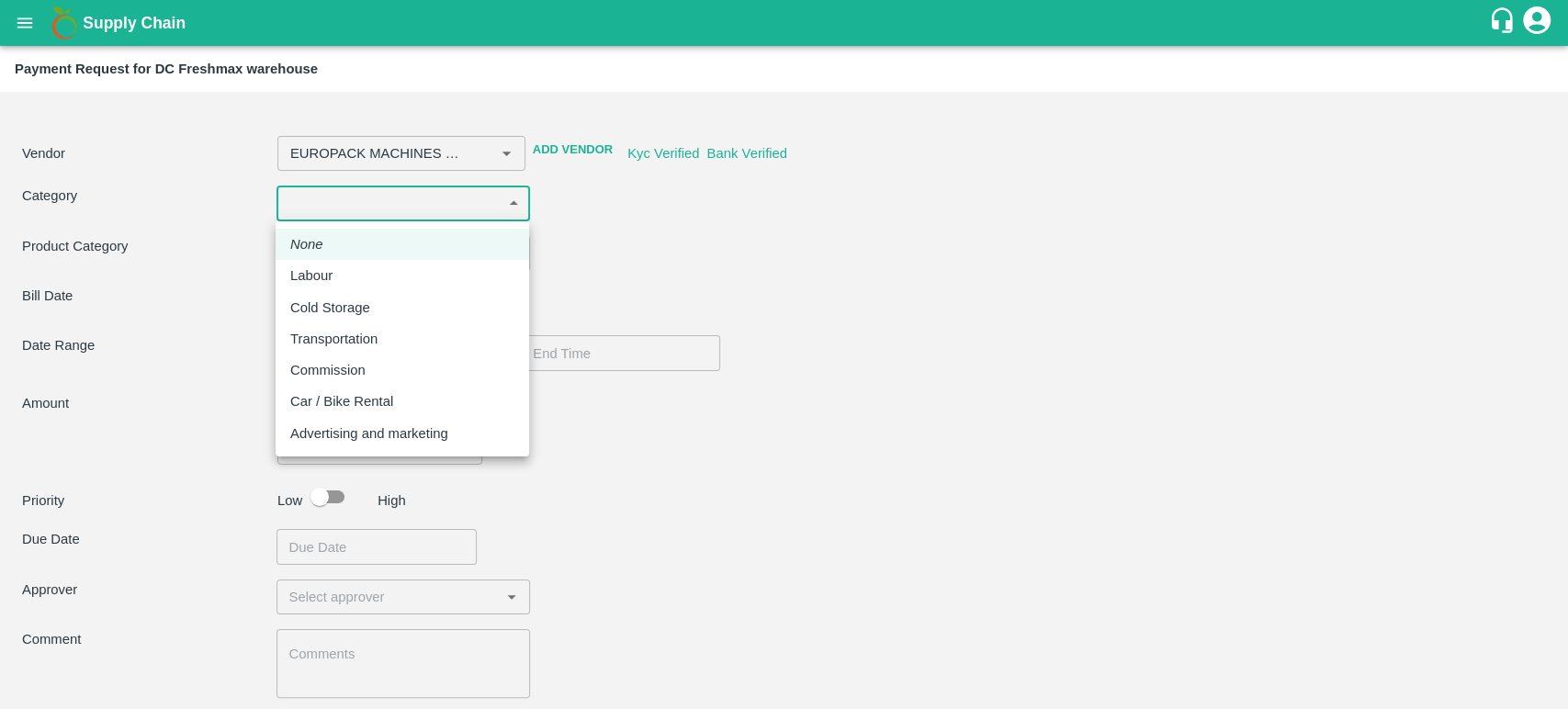 click on "Transportation" at bounding box center (333, 339) 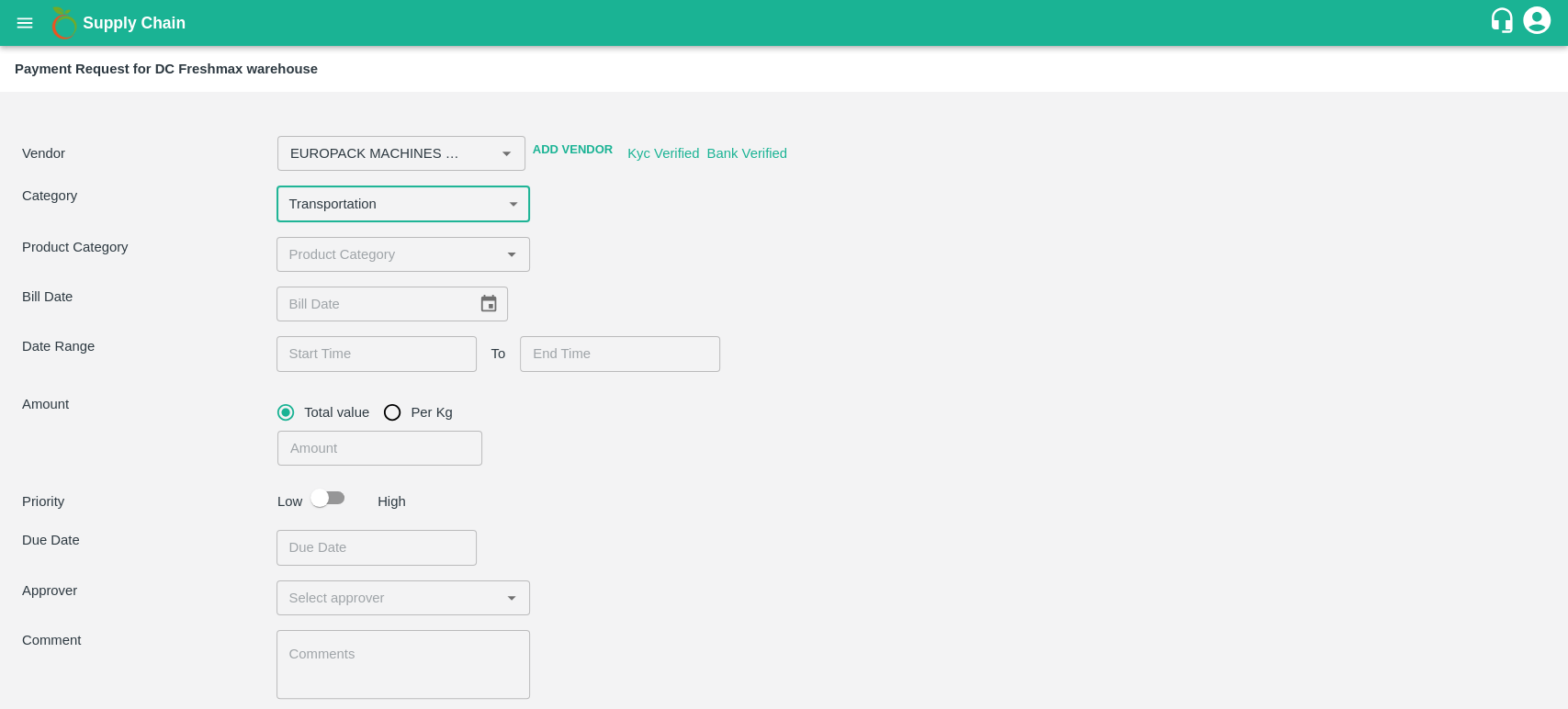 type on "EUROPACK MACHINES (INDIA) PVT LTD                    -[PHONE](Supplier)" 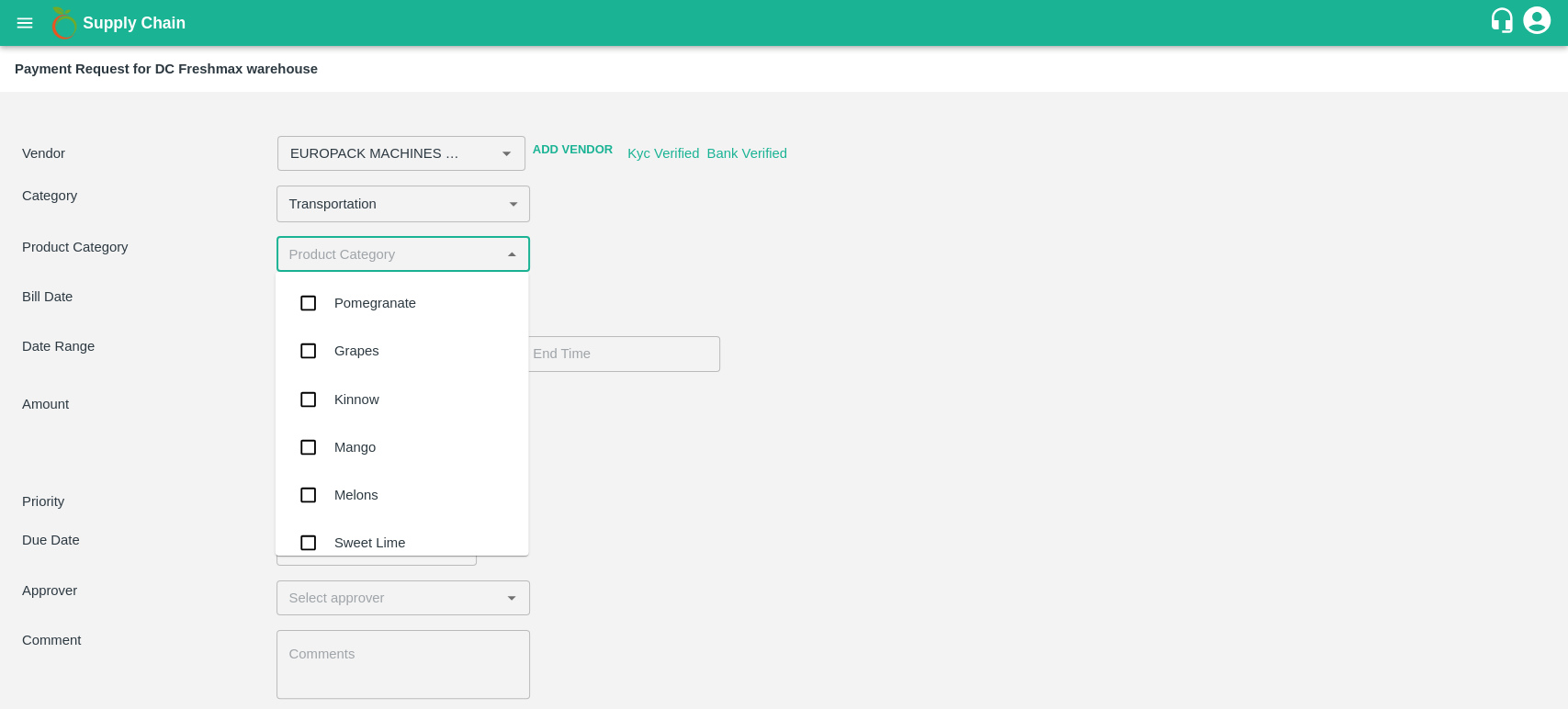 click at bounding box center (389, 254) 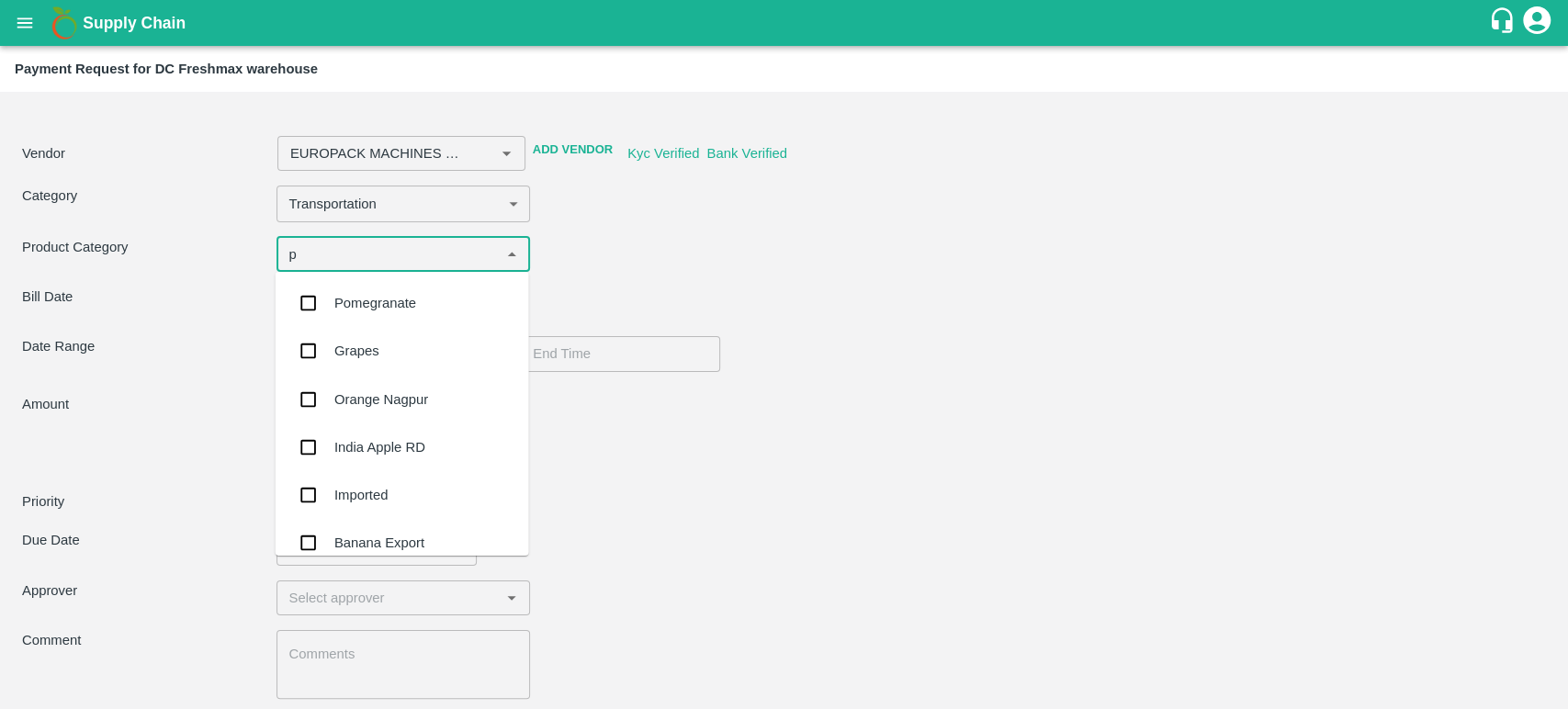 type on "po" 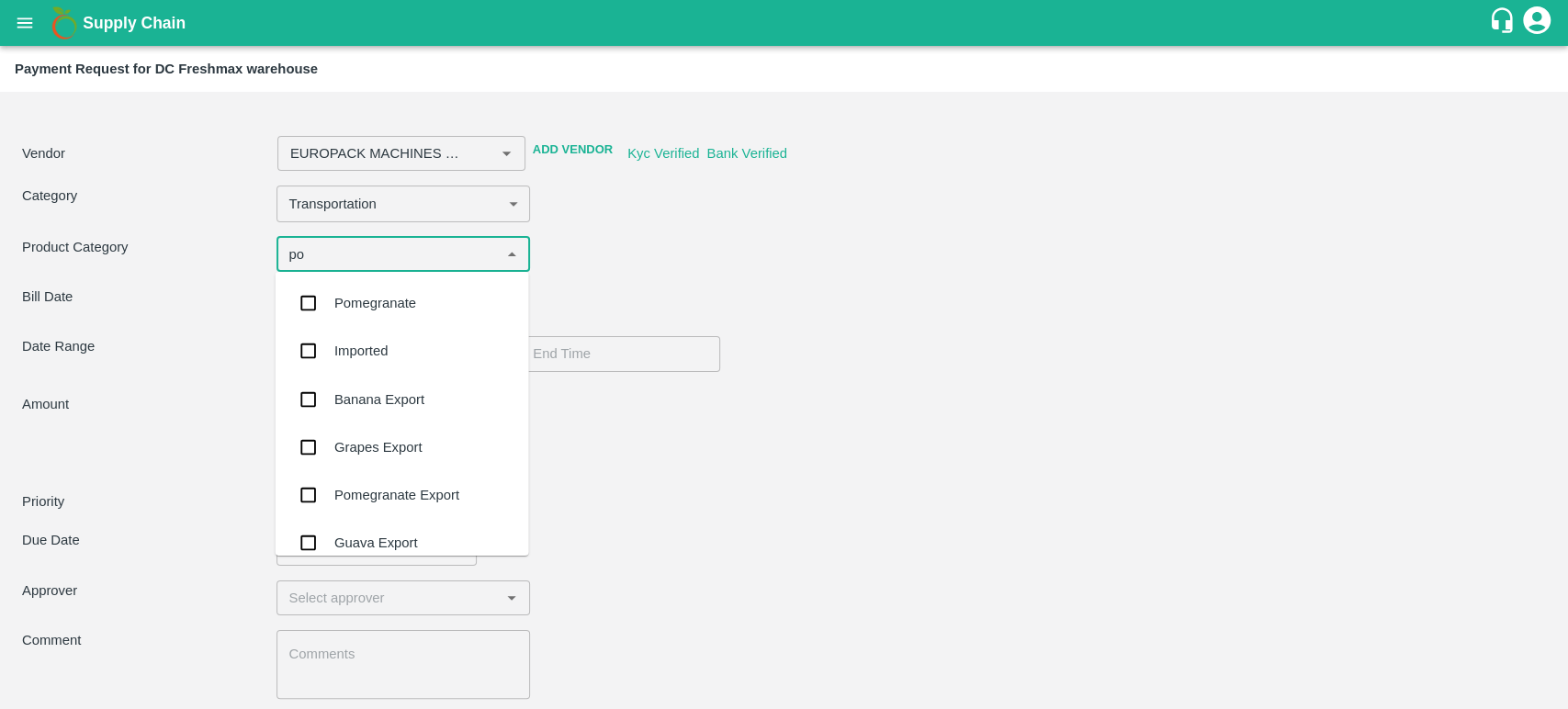 click on "Pomegranate Export" at bounding box center (397, 495) 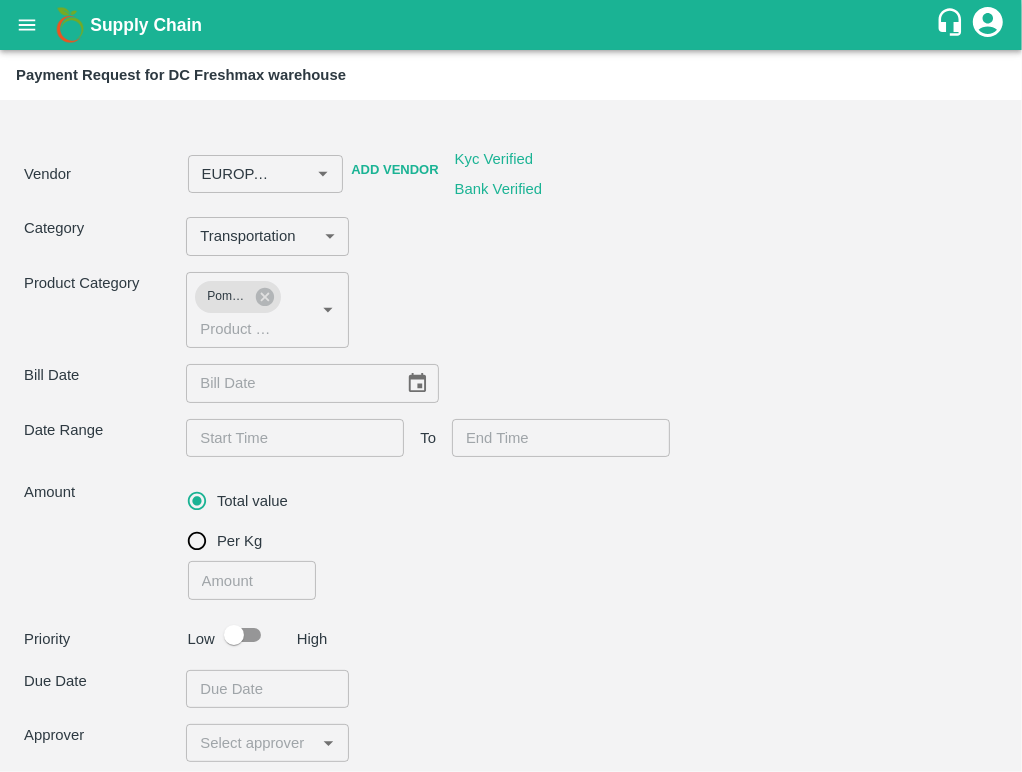 click on "Product Category Pomegranate Export ​" at bounding box center [511, 310] 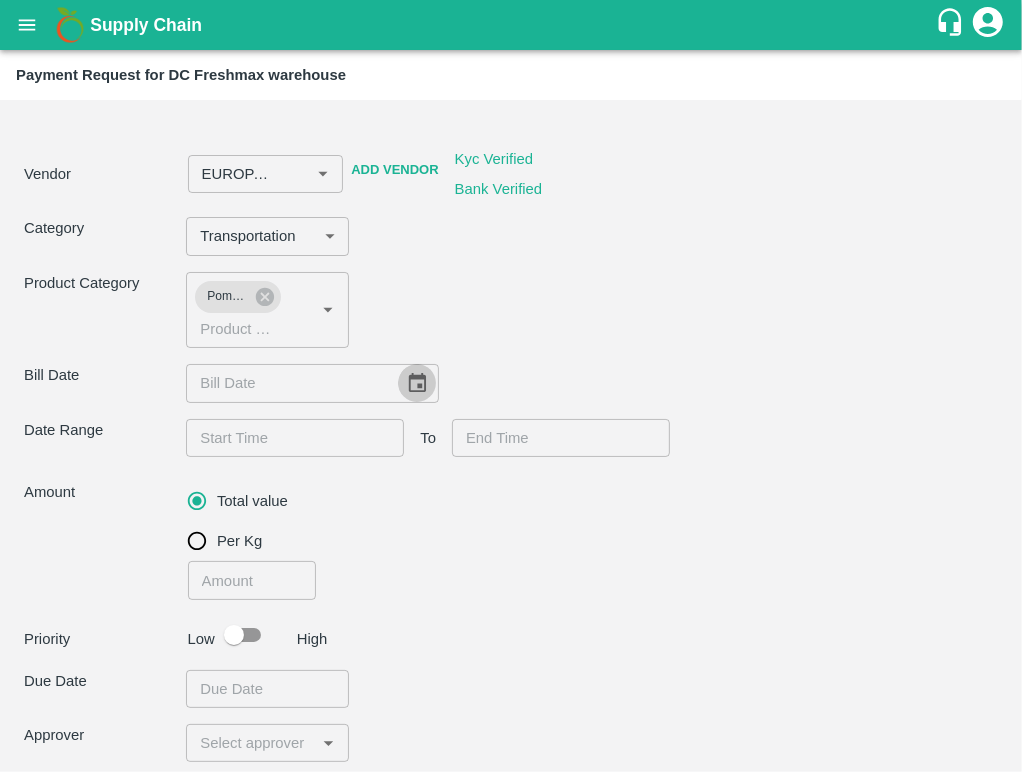 click 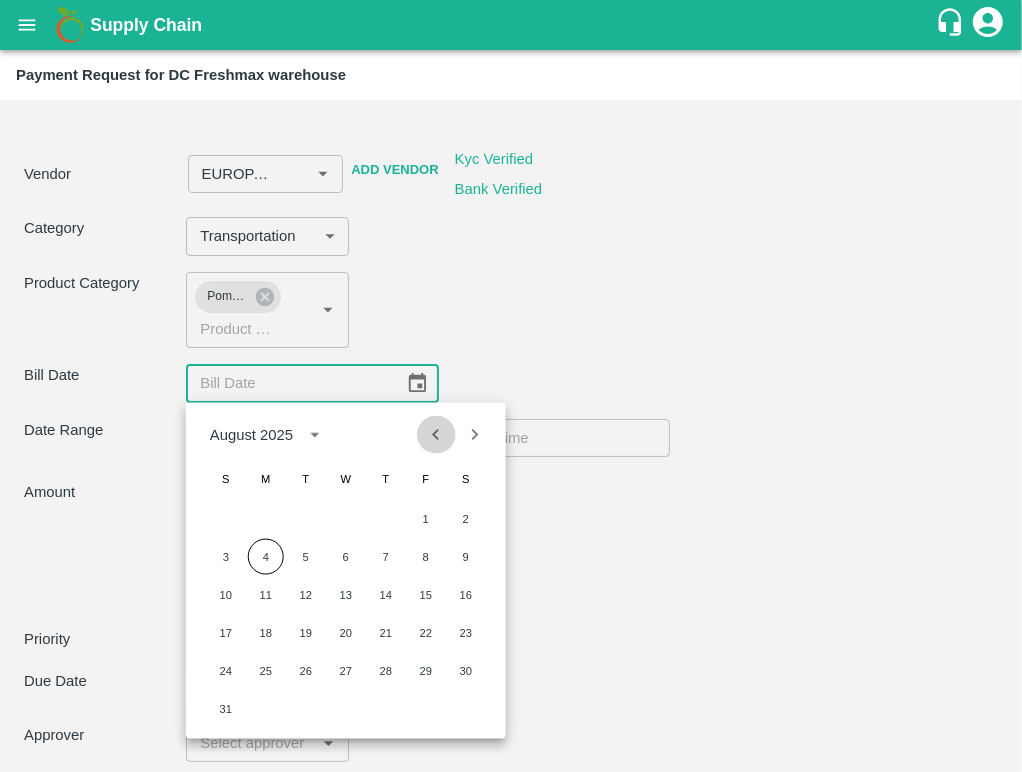 click 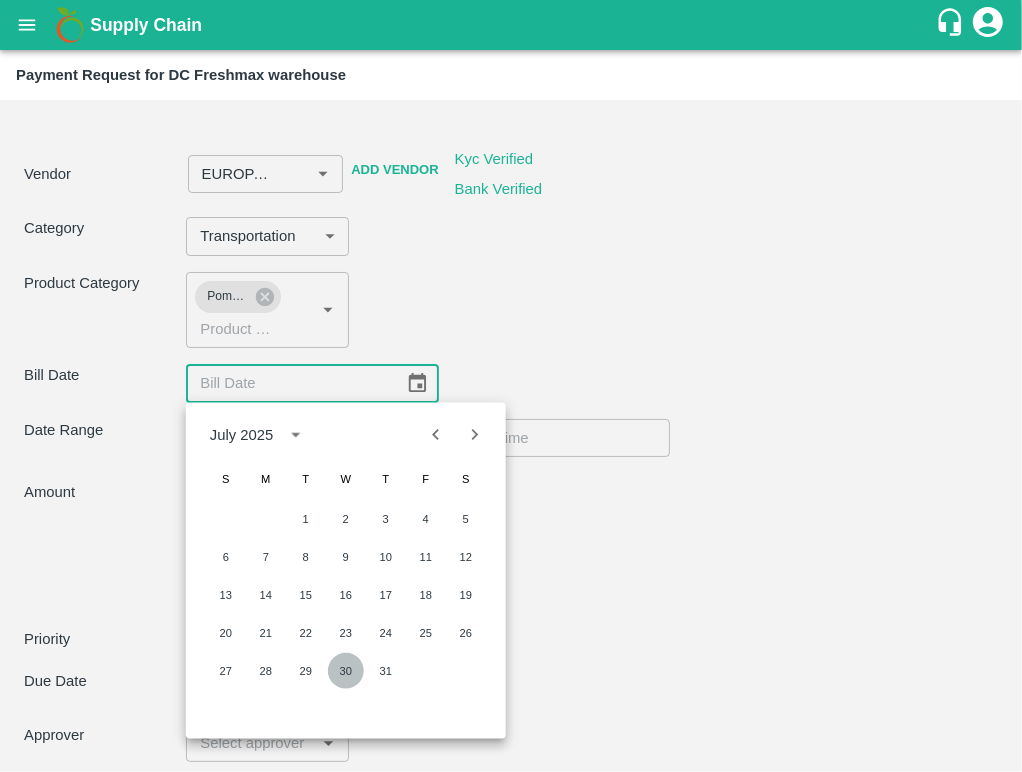 click on "30" at bounding box center (346, 671) 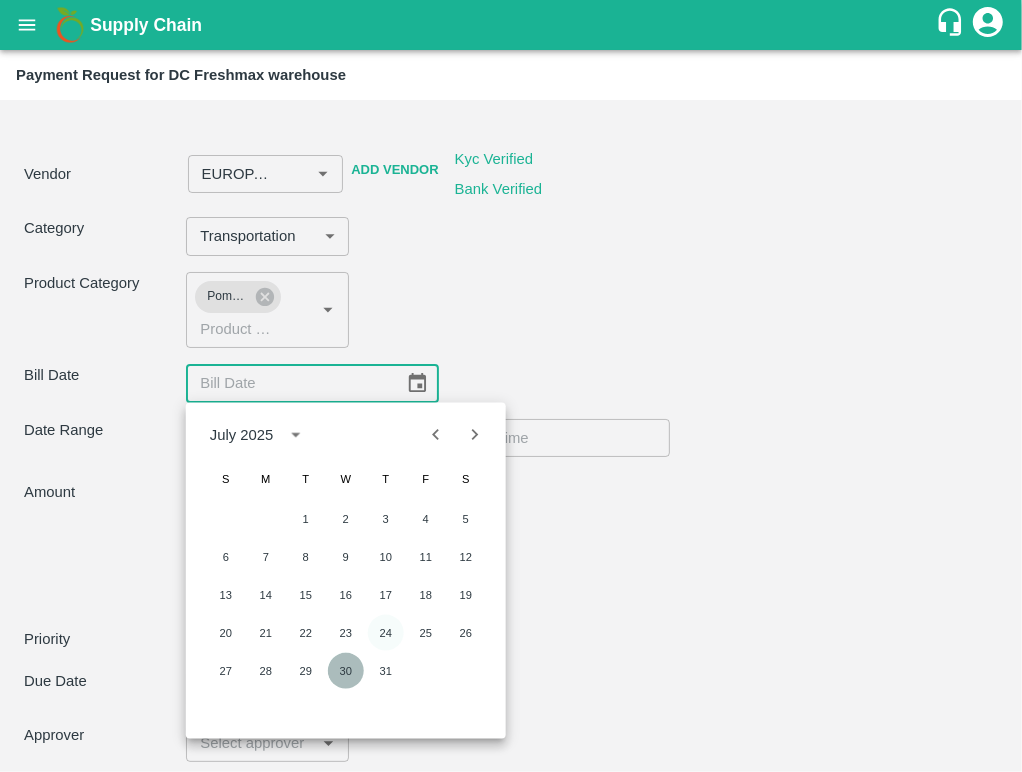 type on "EUROPACK MACHINES (INDIA) PVT LTD                    -[PHONE](Supplier)" 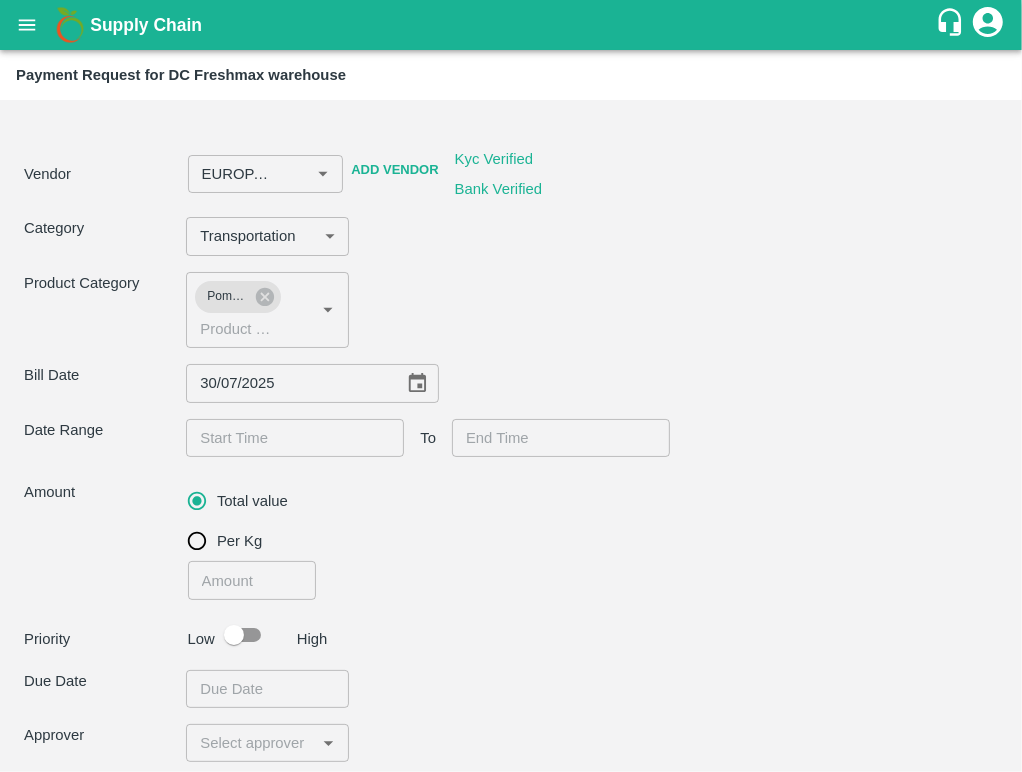 click on "Vendor ​ Add Vendor Kyc Verified Bank Verified Category Transportation 4 ​ Product Category Pomegranate Export ​ Bill Date 30/07/2025 ​ Date Range ​ To ​ Amount Total value Per Kg ​  Priority  Low  High Due Date ​ Approver ​ Comment x ​ Attach Bills Attach bill" at bounding box center (511, 511) 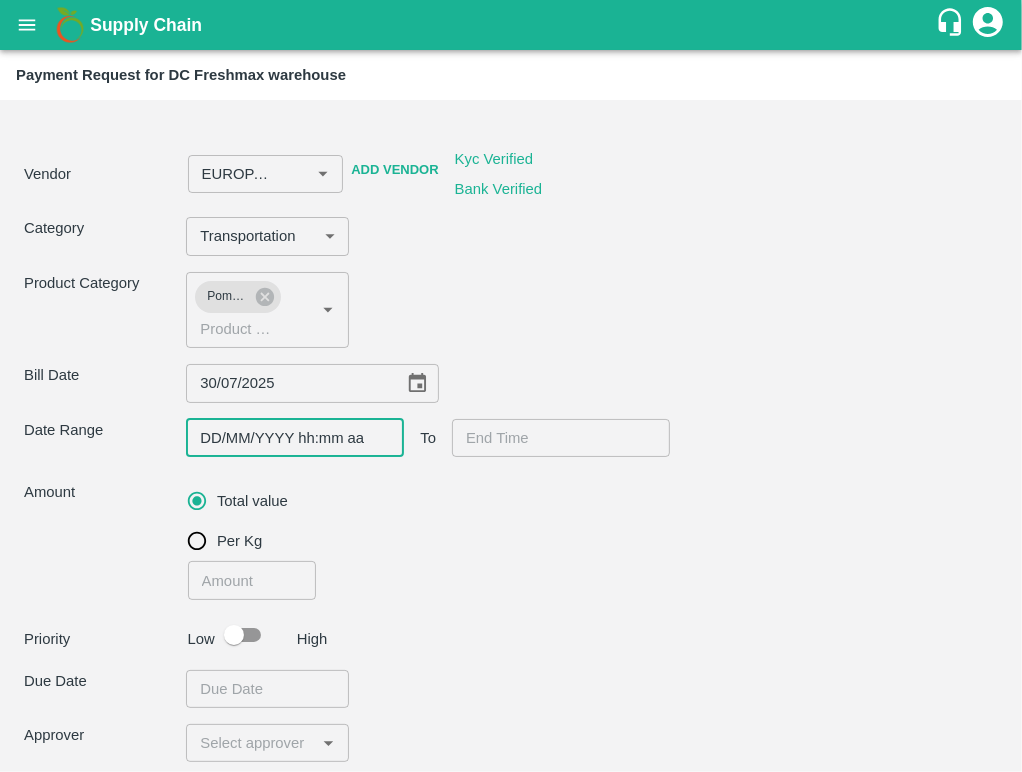 click on "DD/MM/YYYY hh:mm aa" at bounding box center [288, 438] 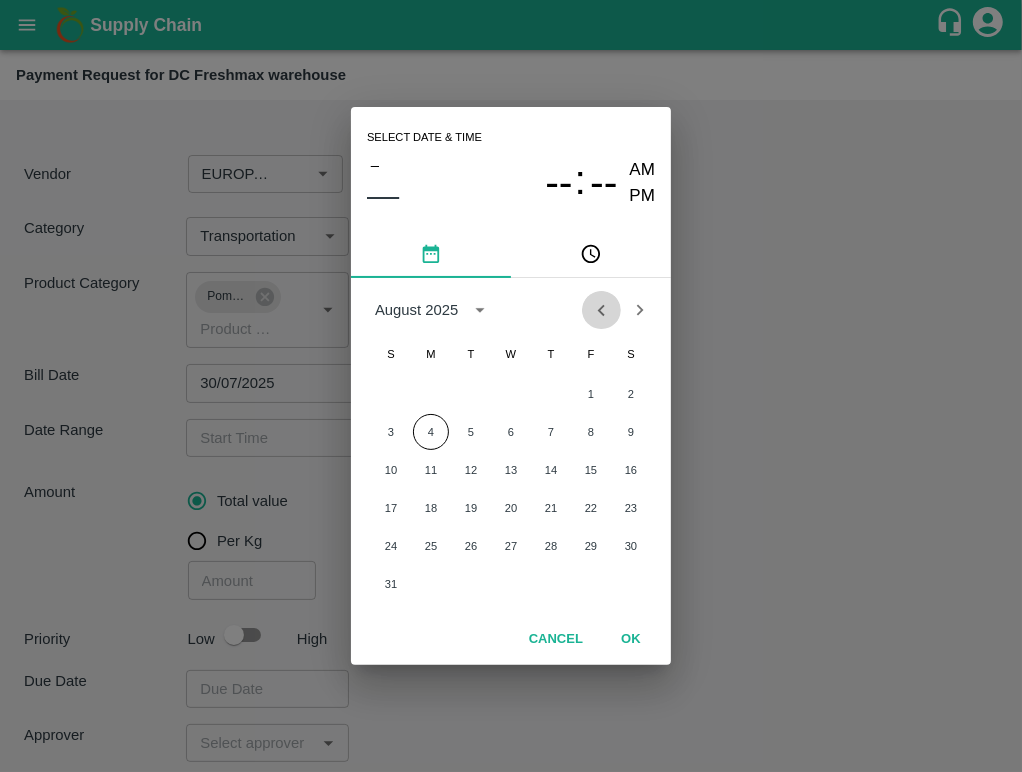 click 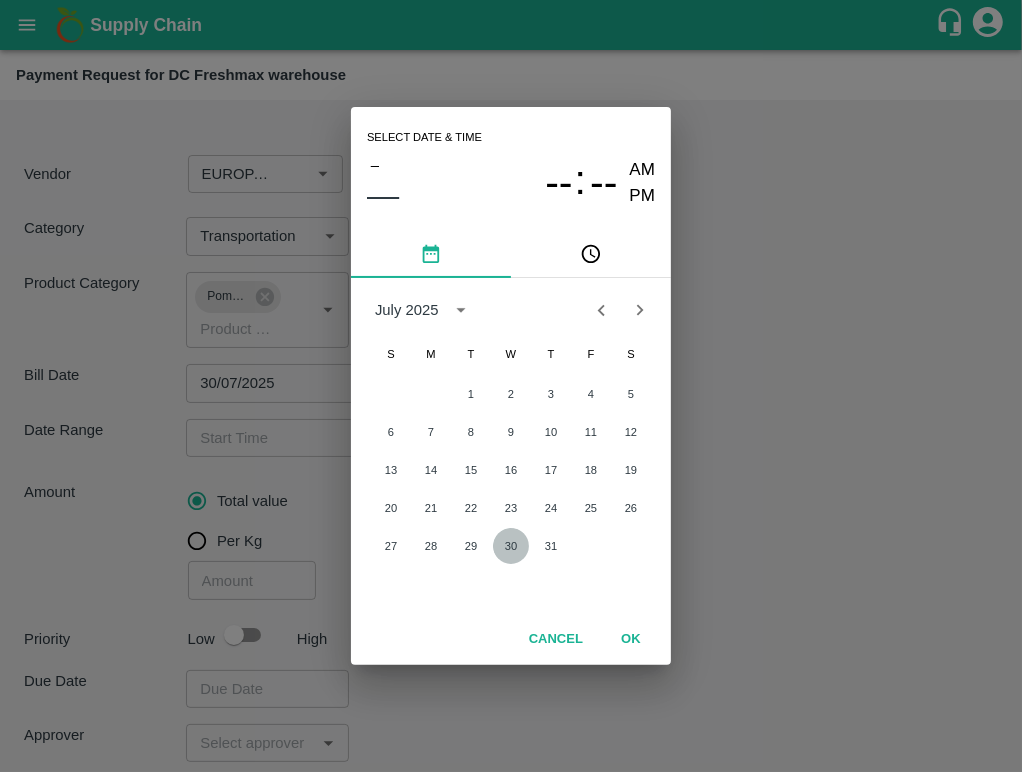 drag, startPoint x: 512, startPoint y: 544, endPoint x: 567, endPoint y: 596, distance: 75.690155 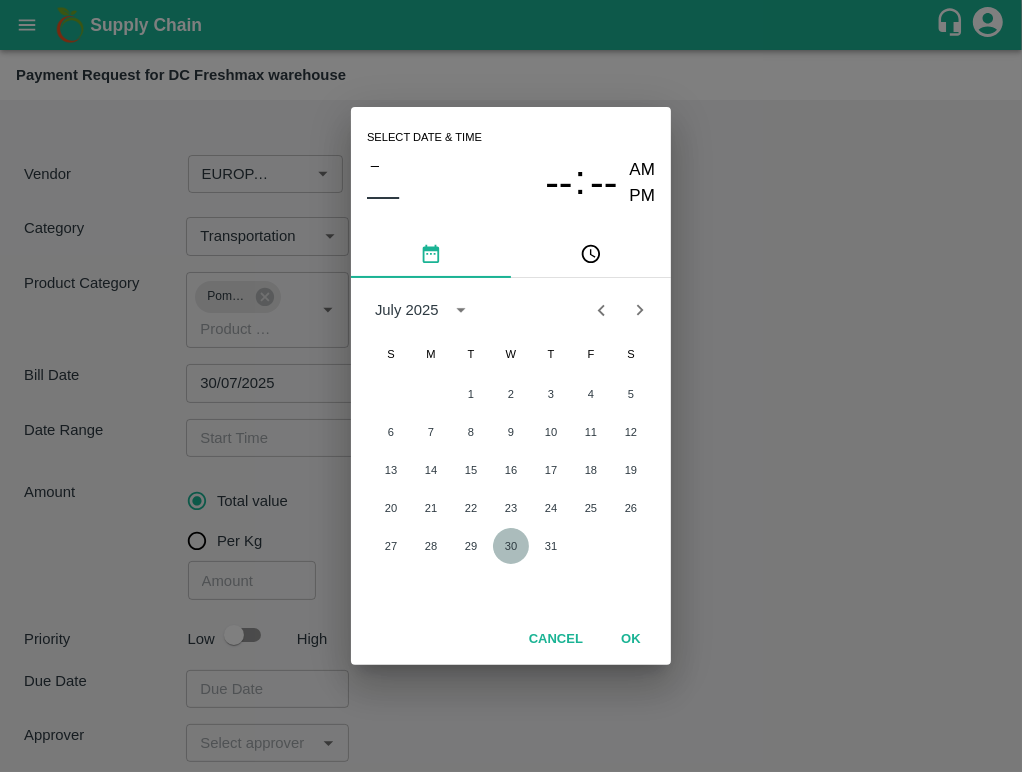 click on "30" at bounding box center [511, 546] 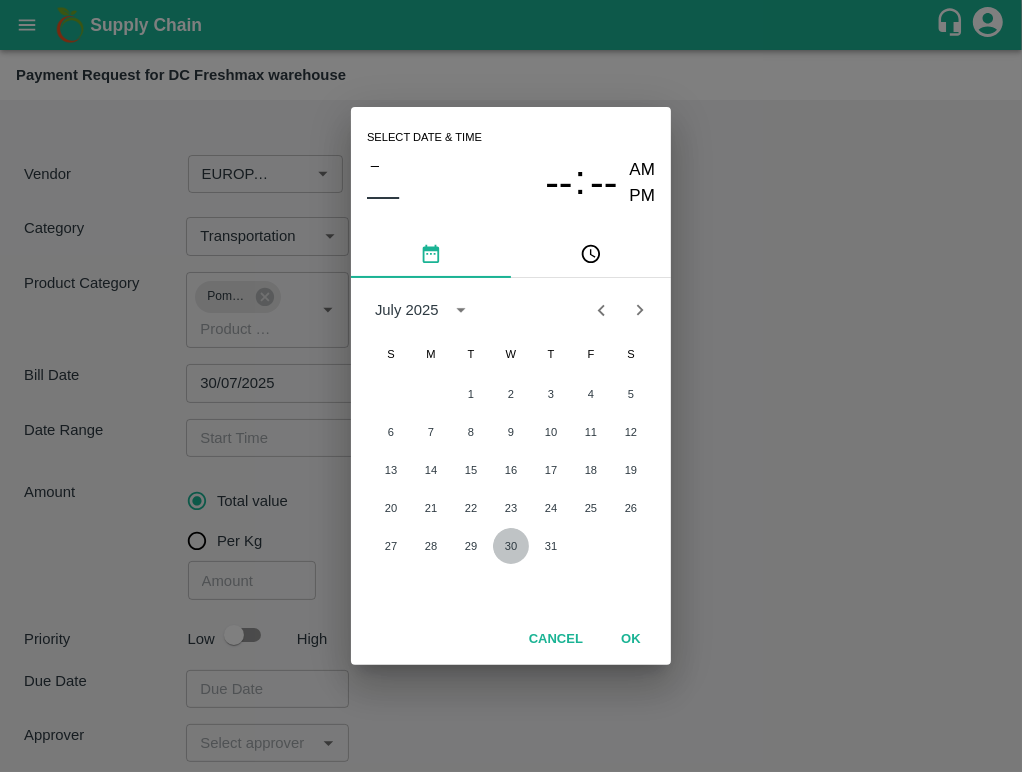 type on "EUROPACK MACHINES (INDIA) PVT LTD                    -8169209783(Supplier)" 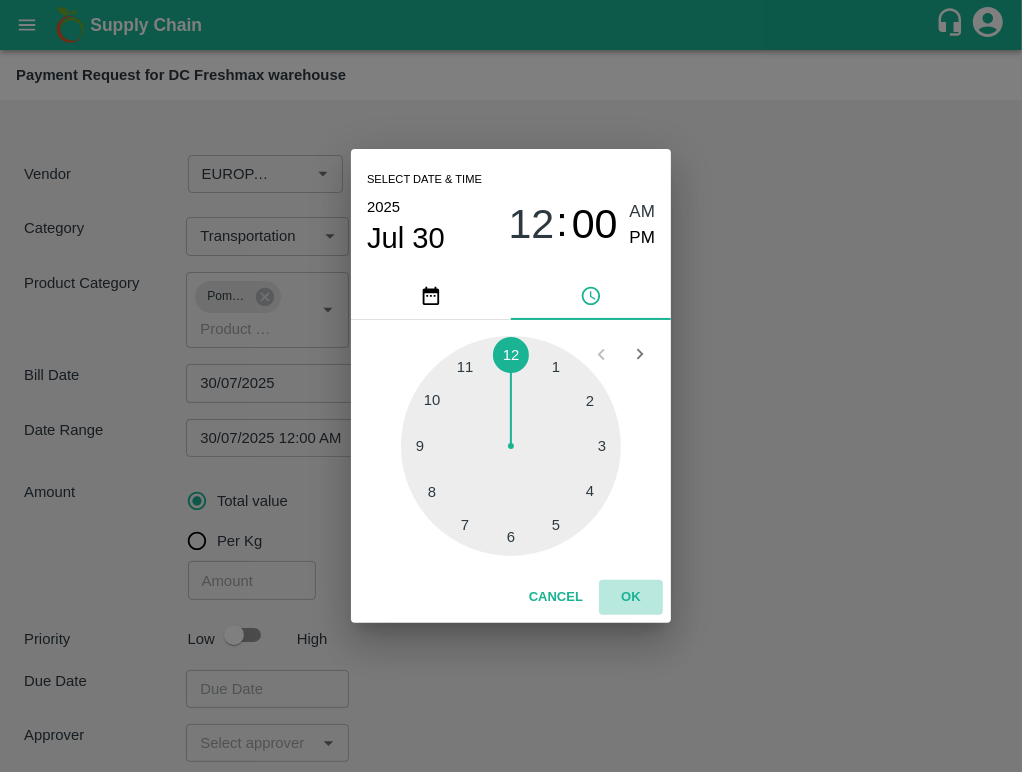 drag, startPoint x: 628, startPoint y: 597, endPoint x: 603, endPoint y: 529, distance: 72.44998 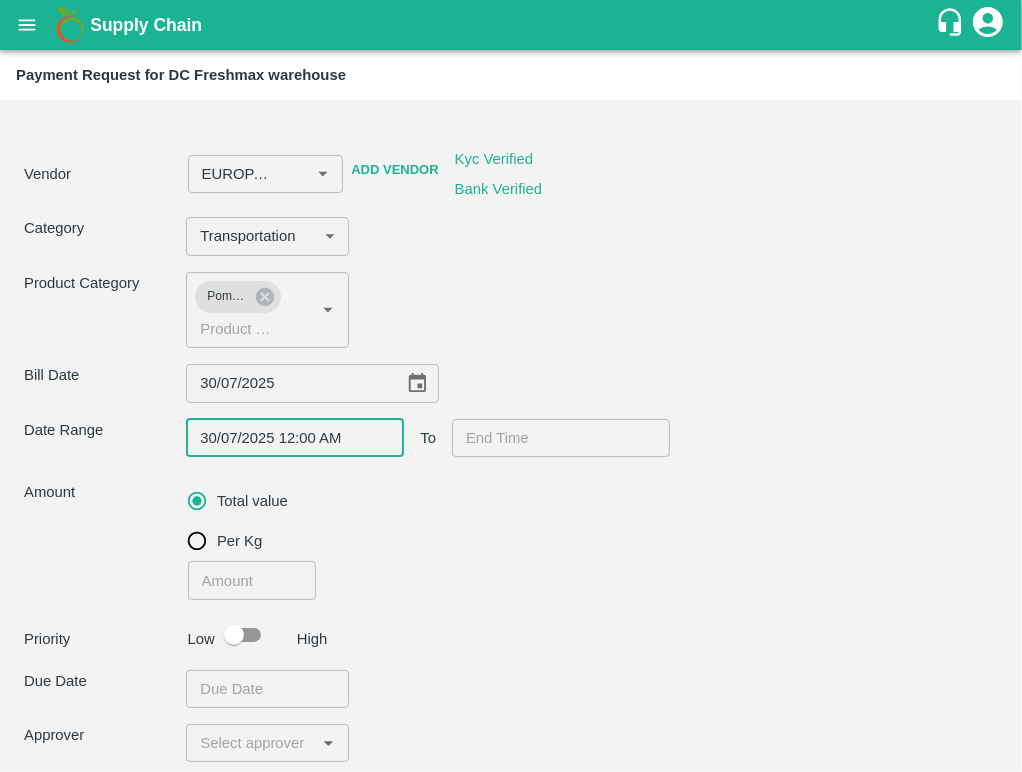 type on "DD/MM/YYYY hh:mm aa" 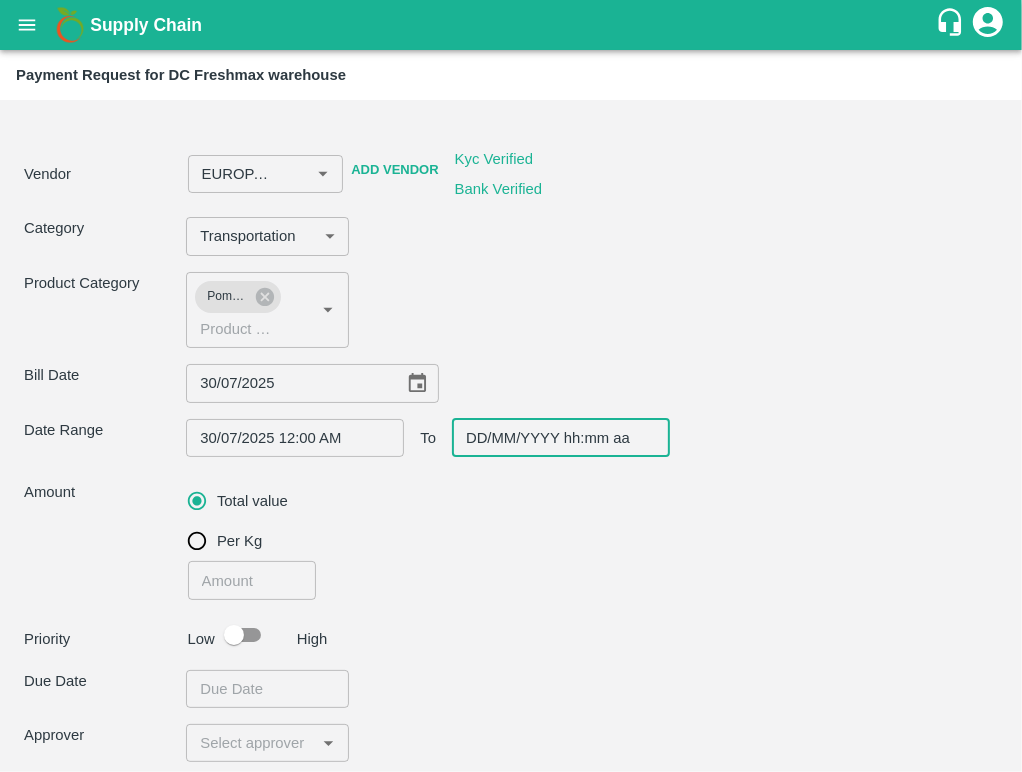 click on "DD/MM/YYYY hh:mm aa" at bounding box center [554, 438] 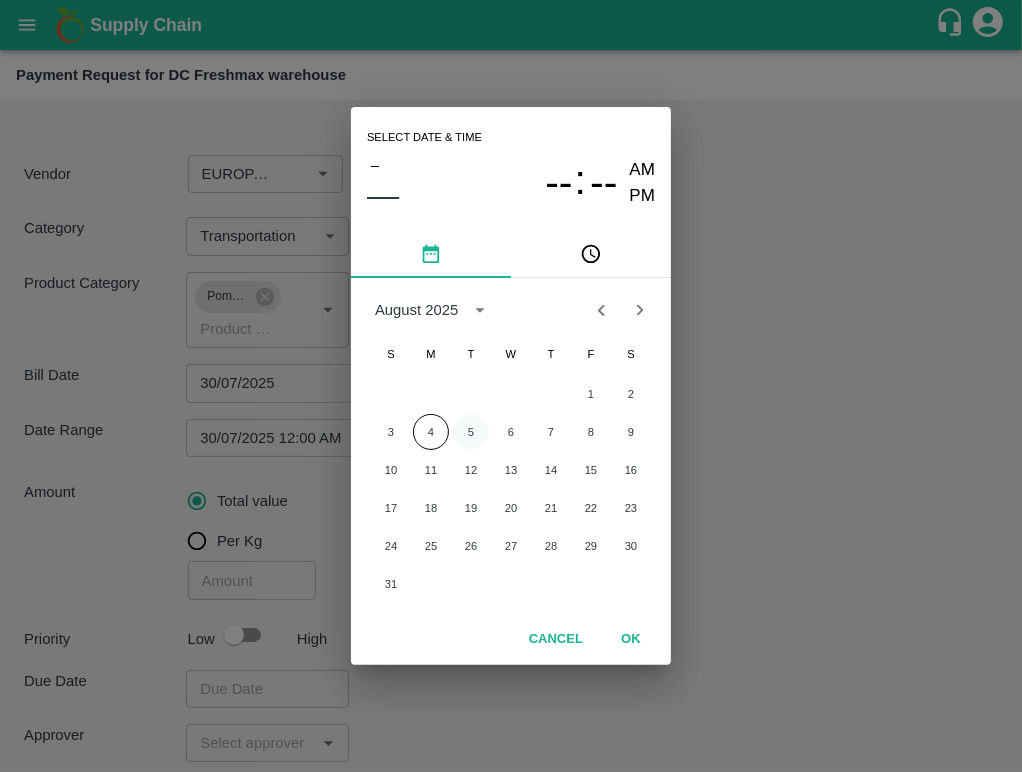 click on "5" at bounding box center (471, 432) 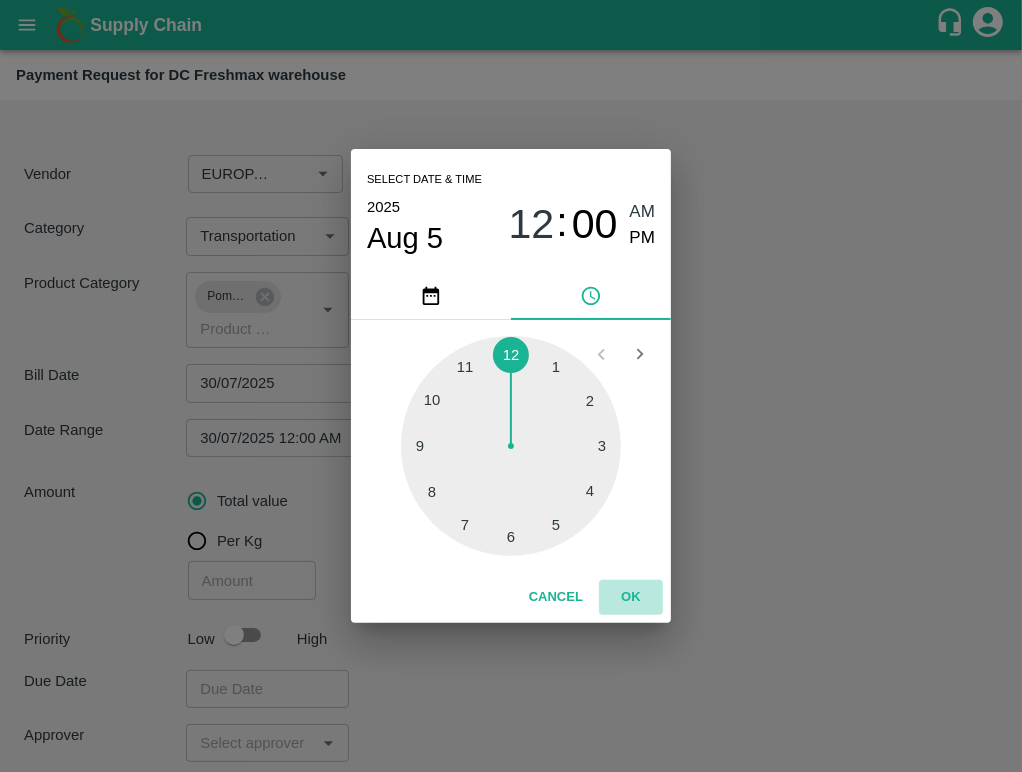 click on "OK" at bounding box center (631, 597) 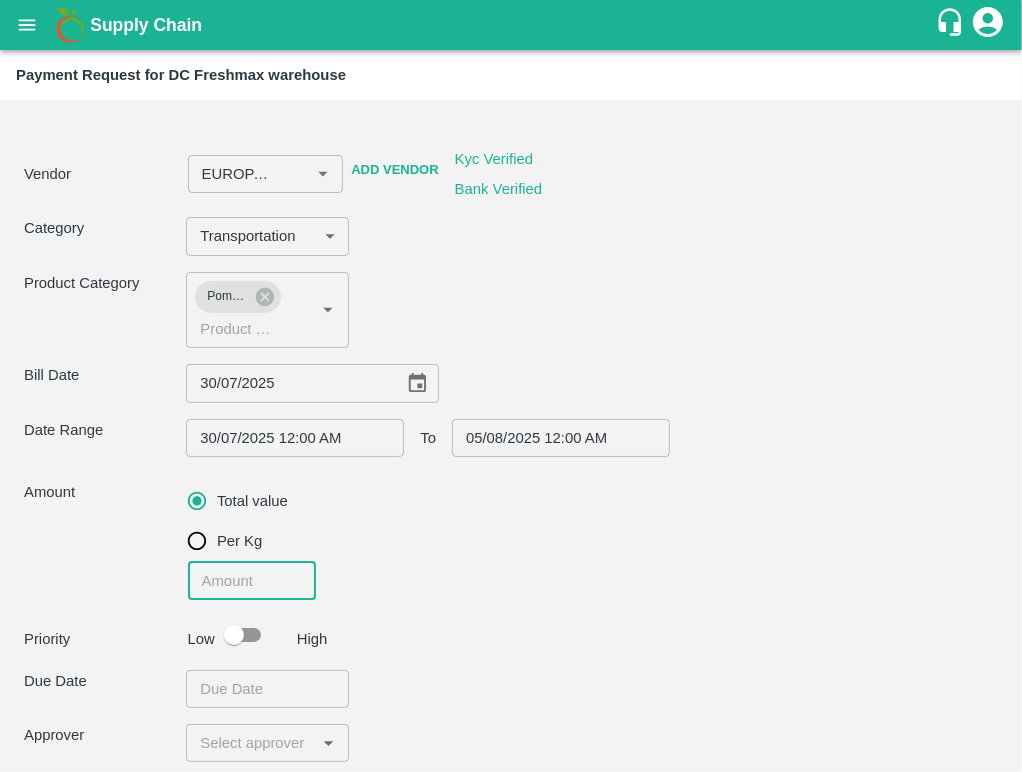 drag, startPoint x: 232, startPoint y: 580, endPoint x: 992, endPoint y: 558, distance: 760.31836 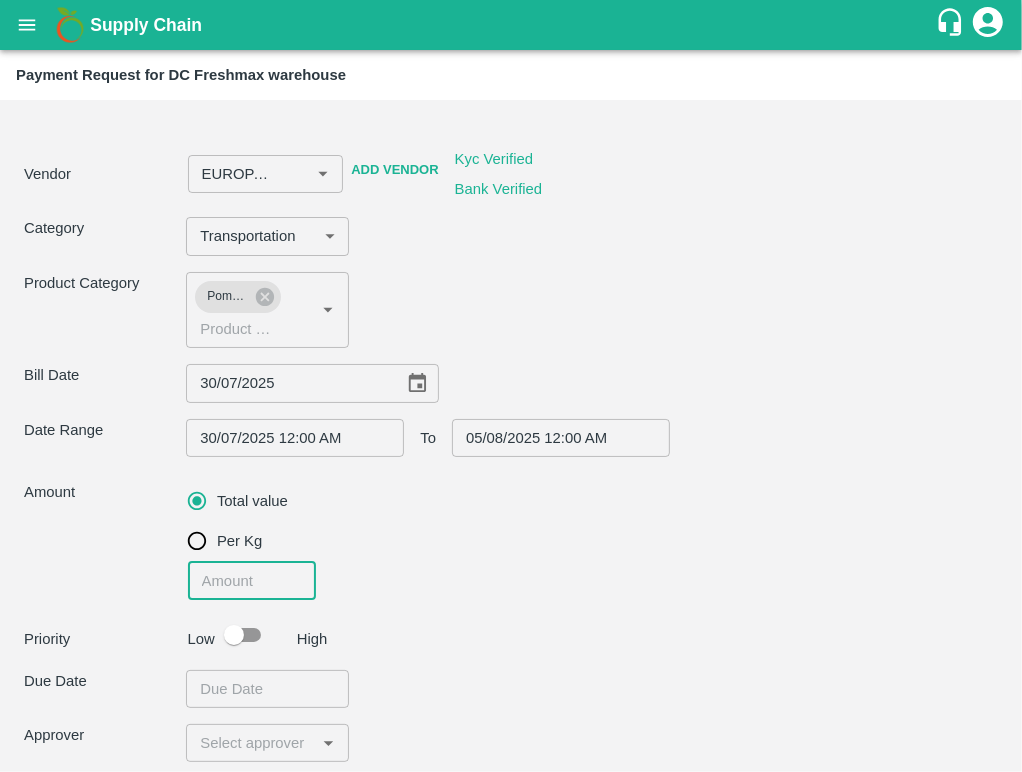 type on "EUROPACK MACHINES (INDIA) PVT LTD                    -8169209783(Supplier)" 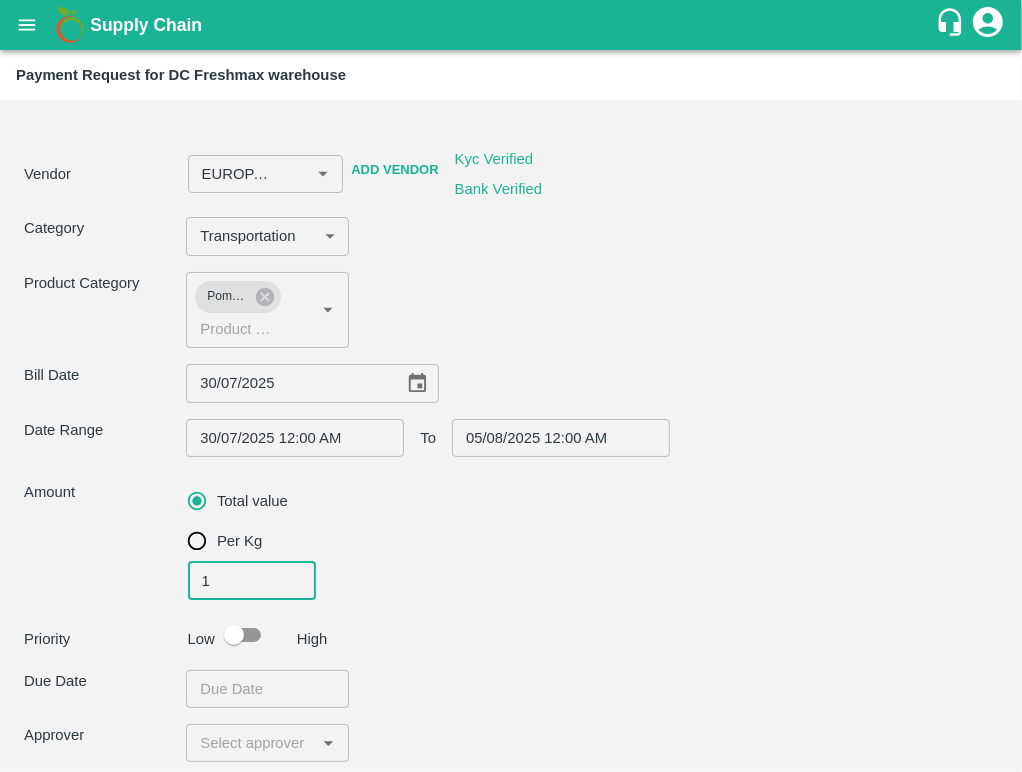 type on "EUROPACK MACHINES (INDIA) PVT LTD                    -8169209783(Supplier)" 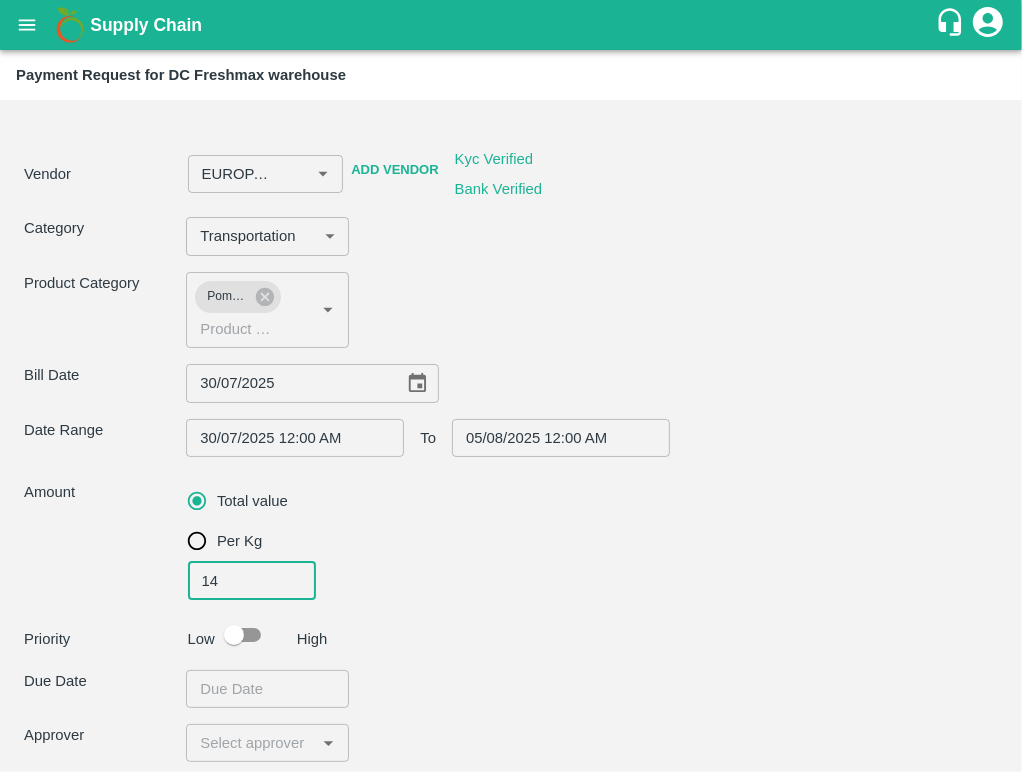 type on "EUROPACK MACHINES (INDIA) PVT LTD                    -8169209783(Supplier)" 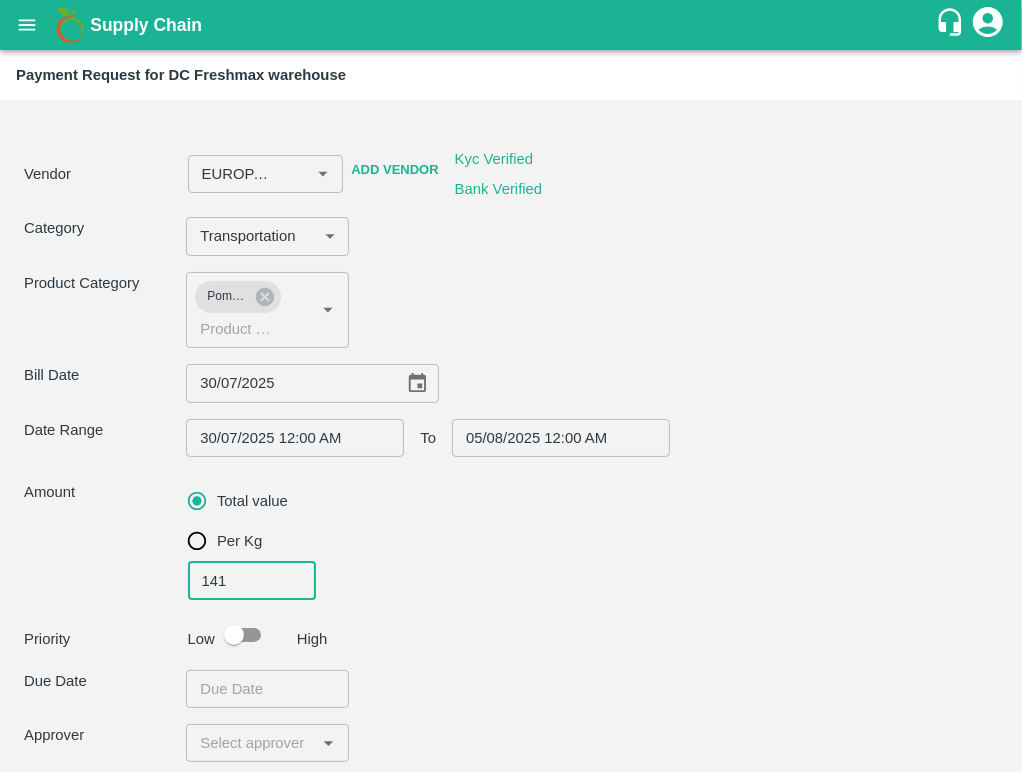 type on "1416" 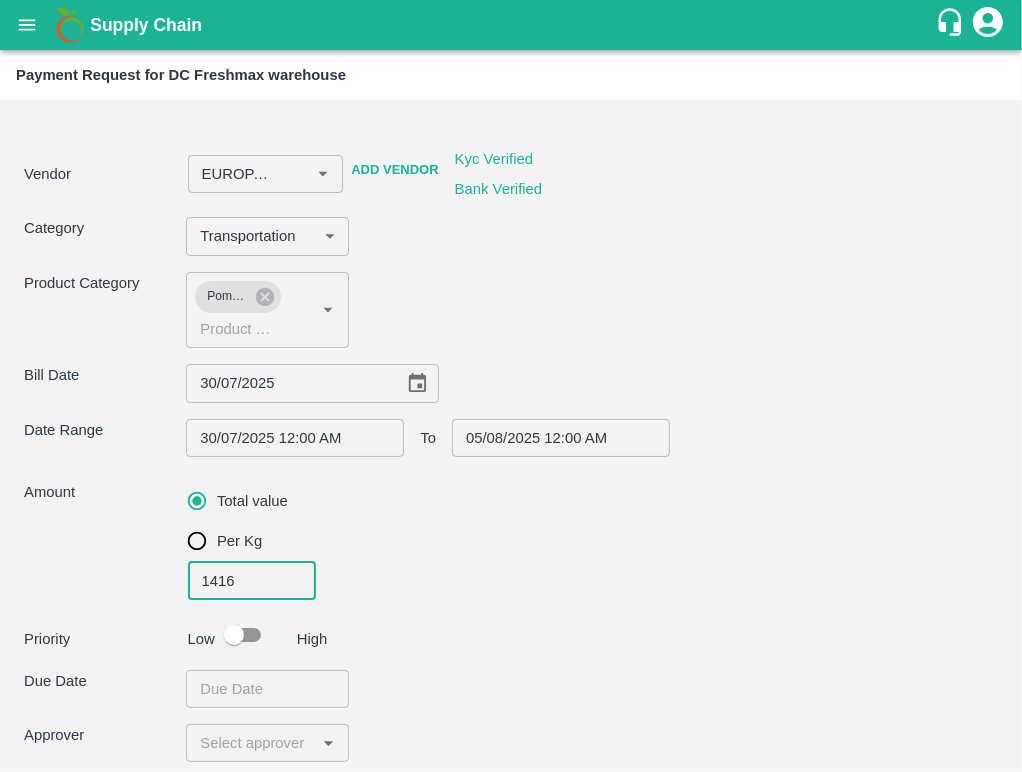 type on "EUROPACK MACHINES (INDIA) PVT LTD                    -8169209783(Supplier)" 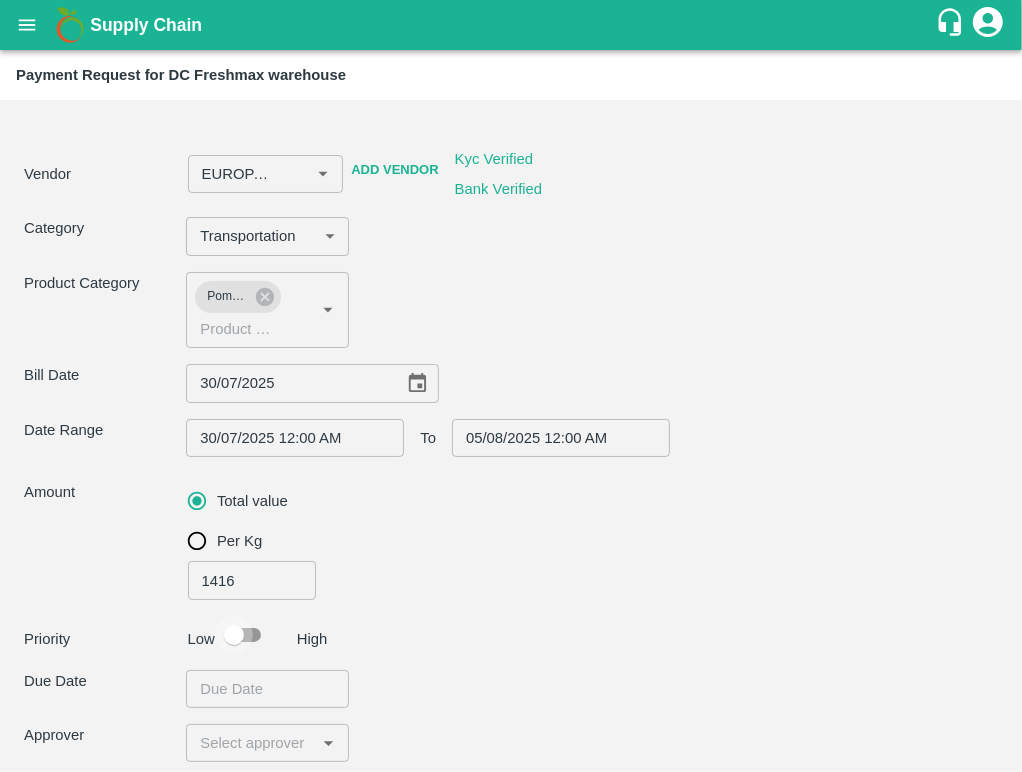 click at bounding box center [234, 635] 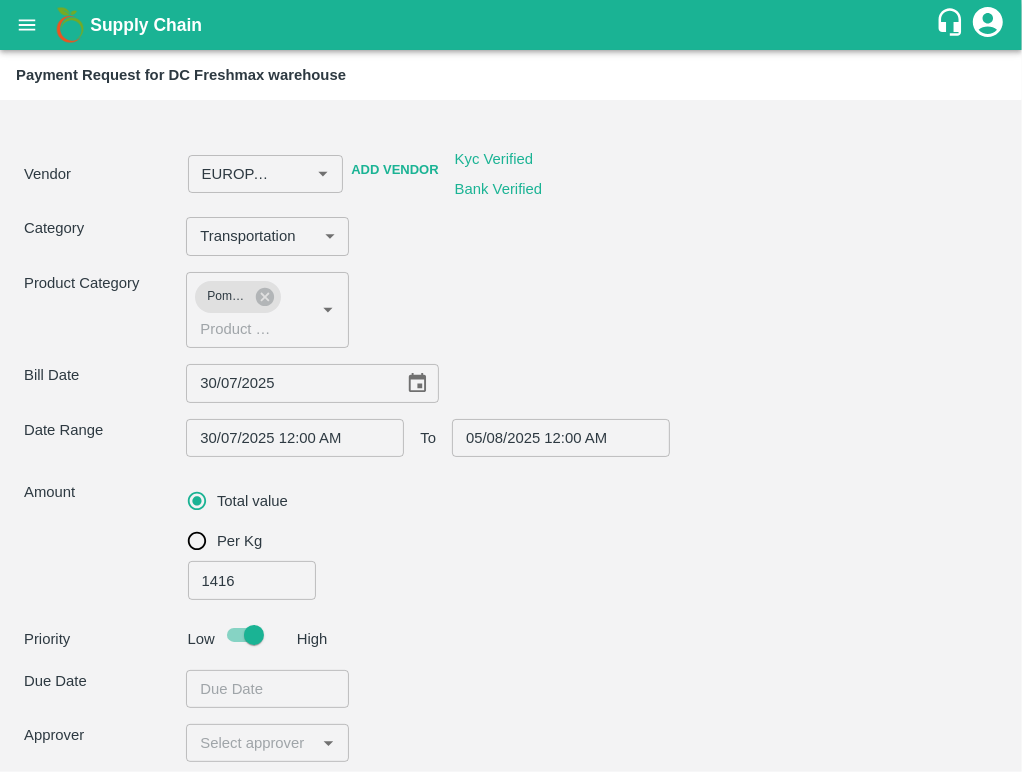 type on "EUROPACK MACHINES (INDIA) PVT LTD                    -8169209783(Supplier)" 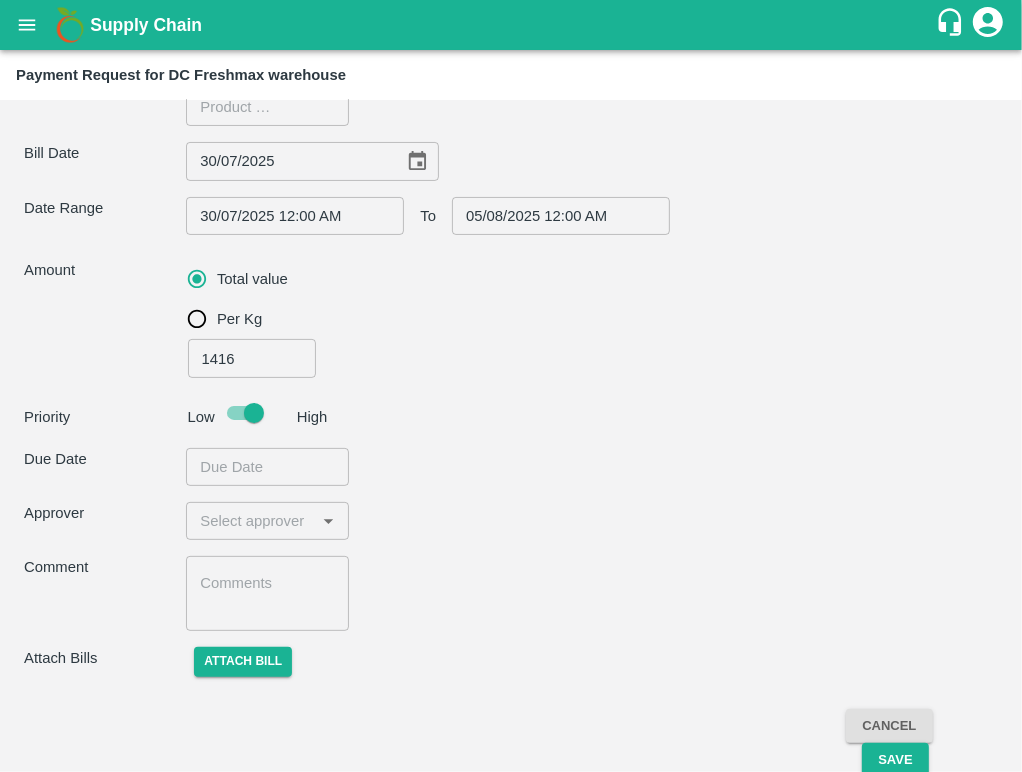 type on "DD/MM/YYYY hh:mm aa" 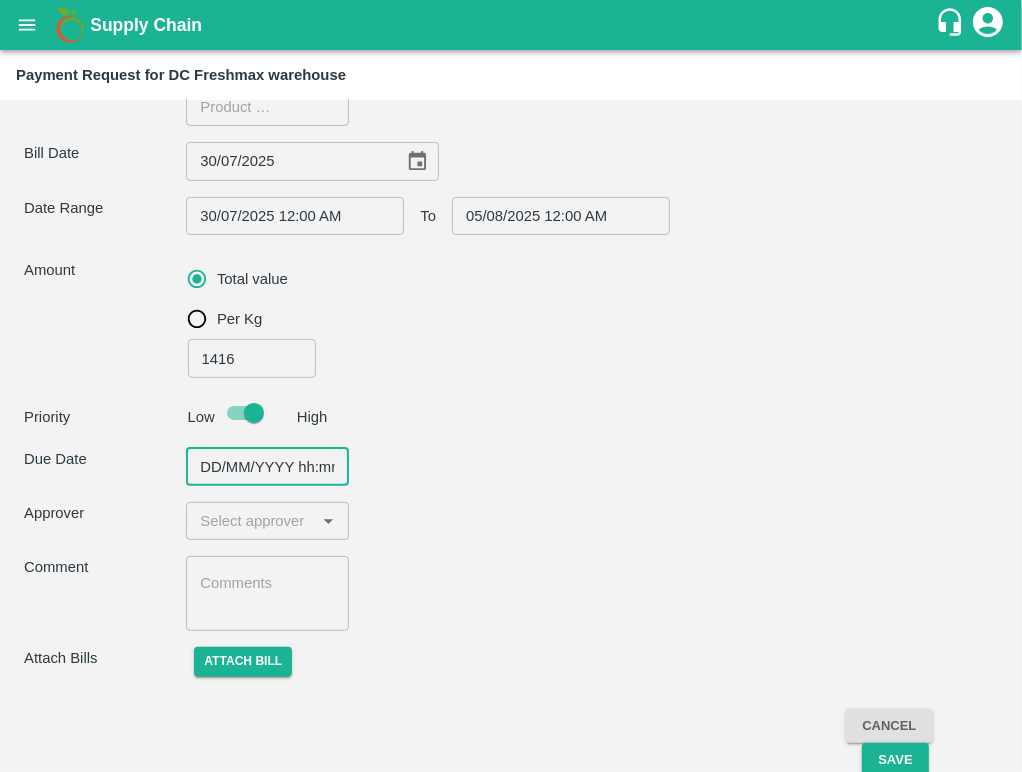 click on "DD/MM/YYYY hh:mm aa" at bounding box center [260, 467] 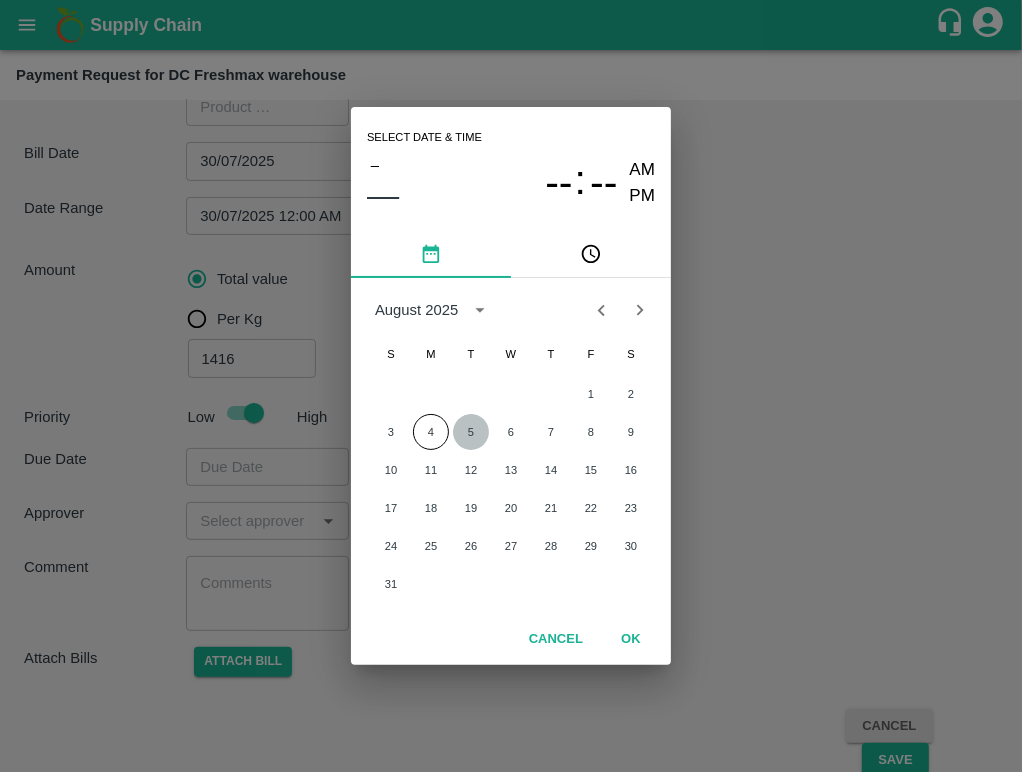 click on "5" at bounding box center [471, 432] 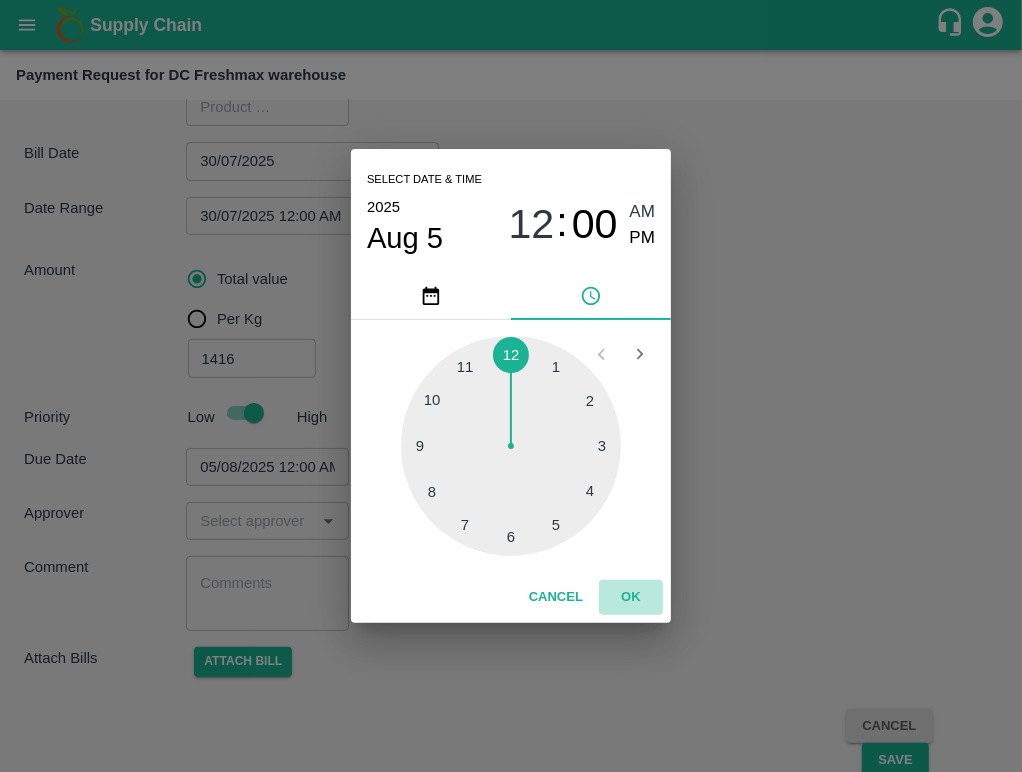 drag, startPoint x: 642, startPoint y: 594, endPoint x: 494, endPoint y: 590, distance: 148.05405 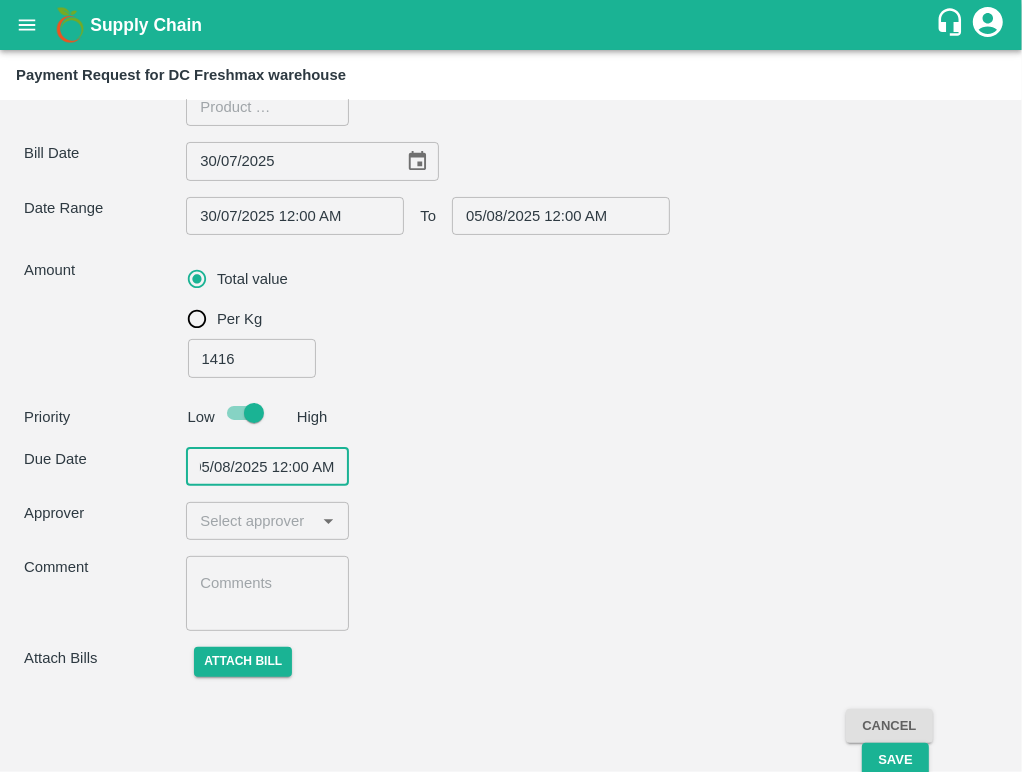 click at bounding box center (250, 521) 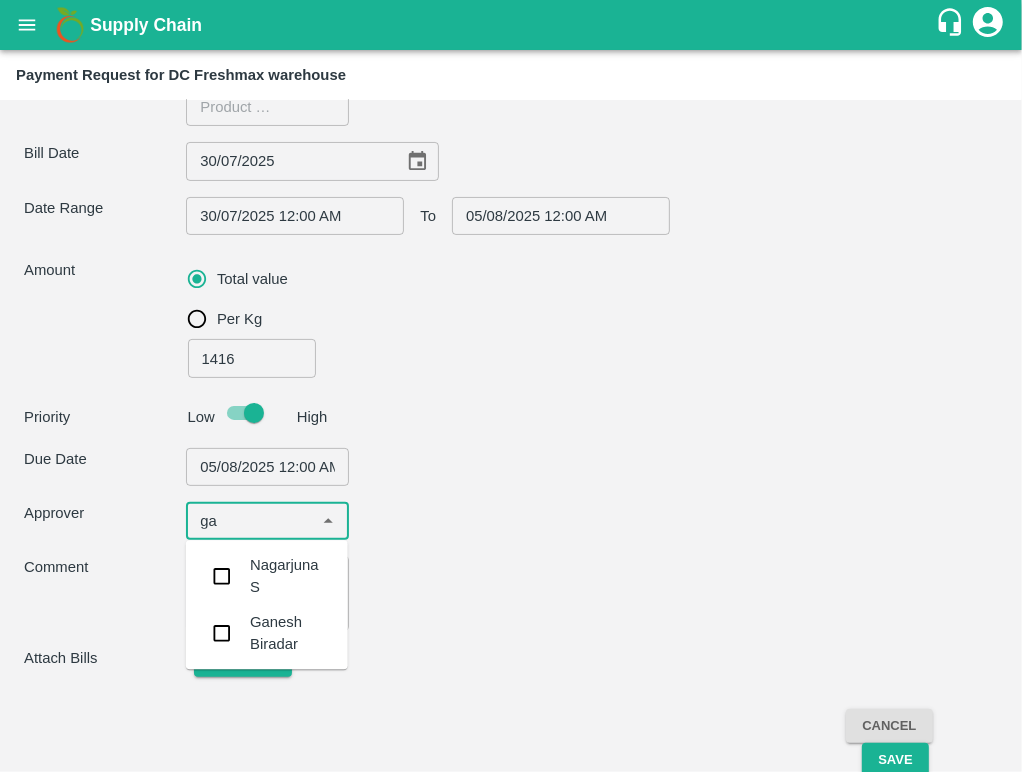 type on "gan" 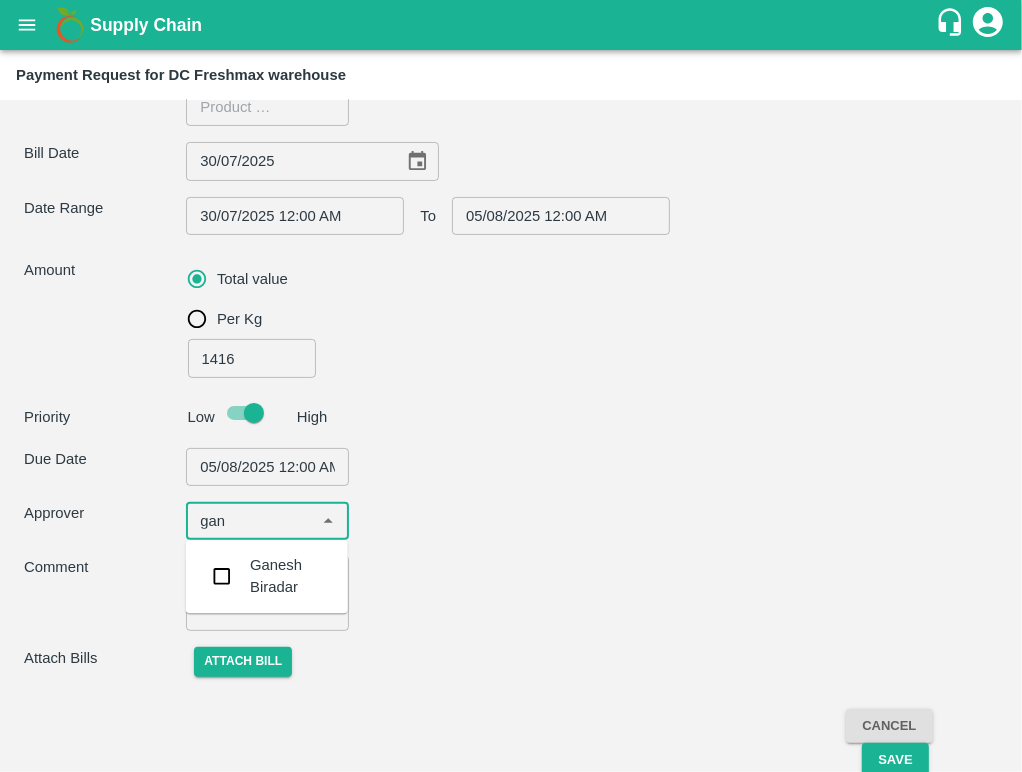 click on "Ganesh Biradar" at bounding box center [291, 576] 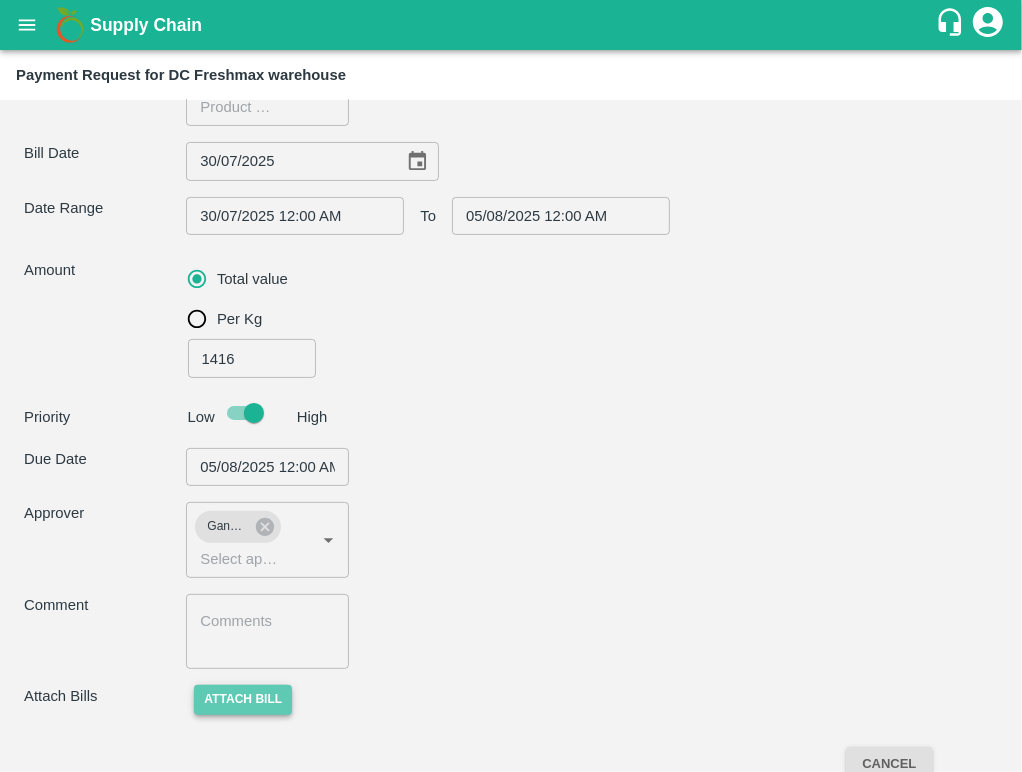 click on "Attach bill" at bounding box center (243, 699) 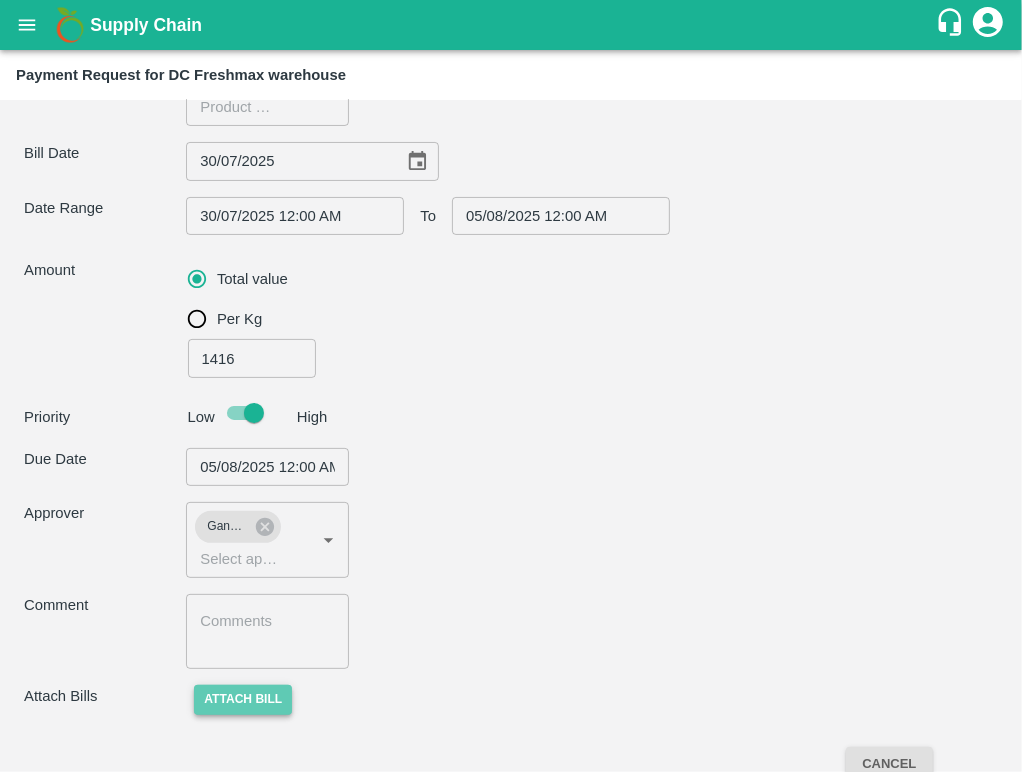 type on "EUROPACK MACHINES (INDIA) PVT LTD                    -8169209783(Supplier)" 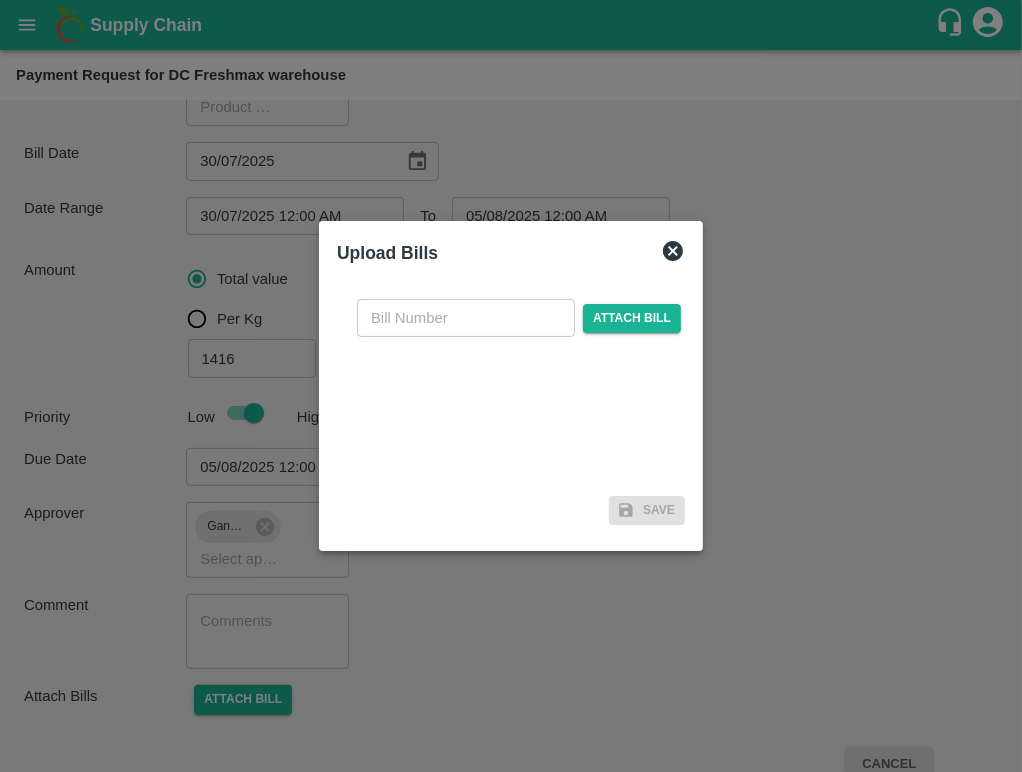 click at bounding box center [466, 318] 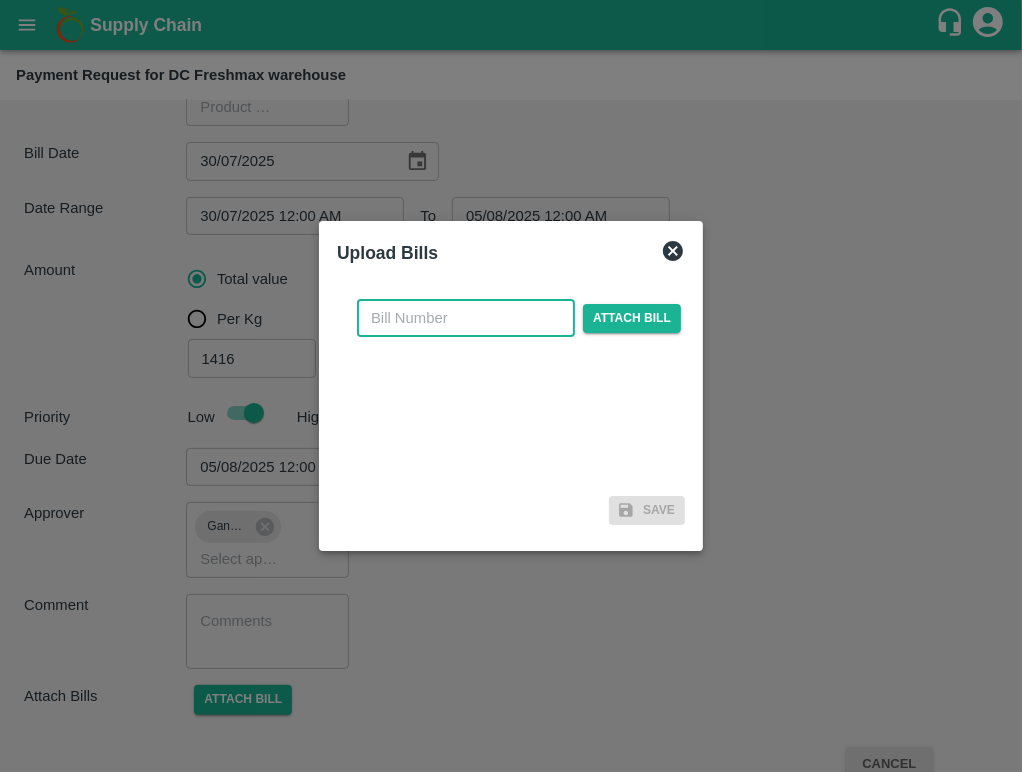 click at bounding box center [466, 318] 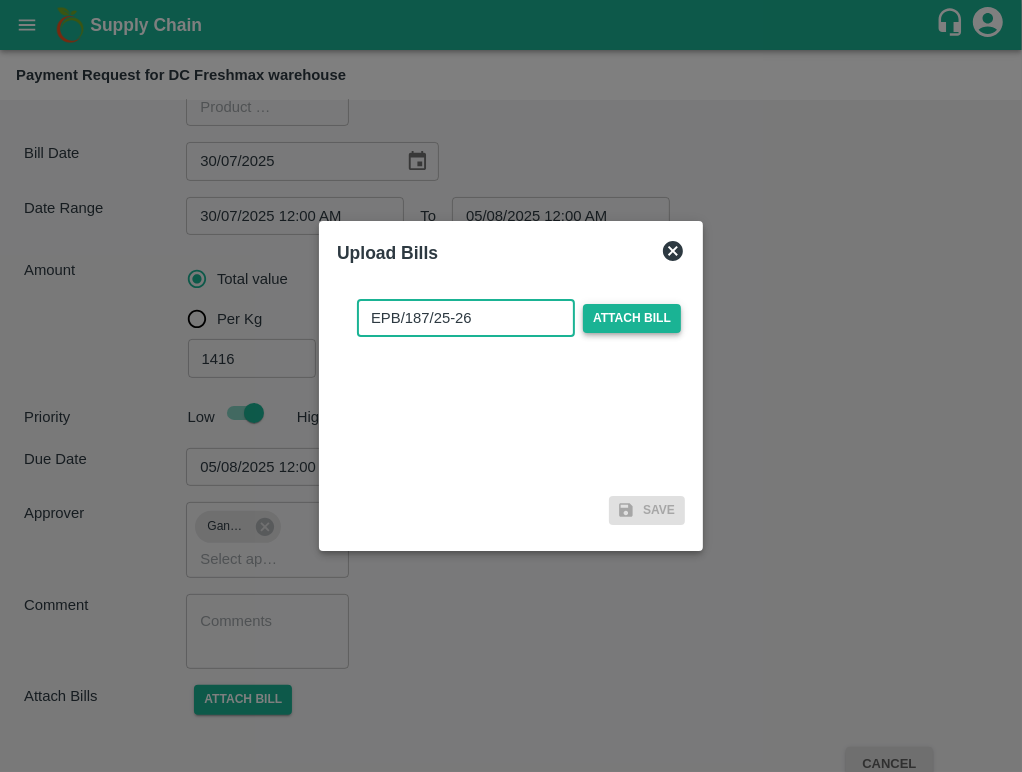 type on "EPB/187/25-26" 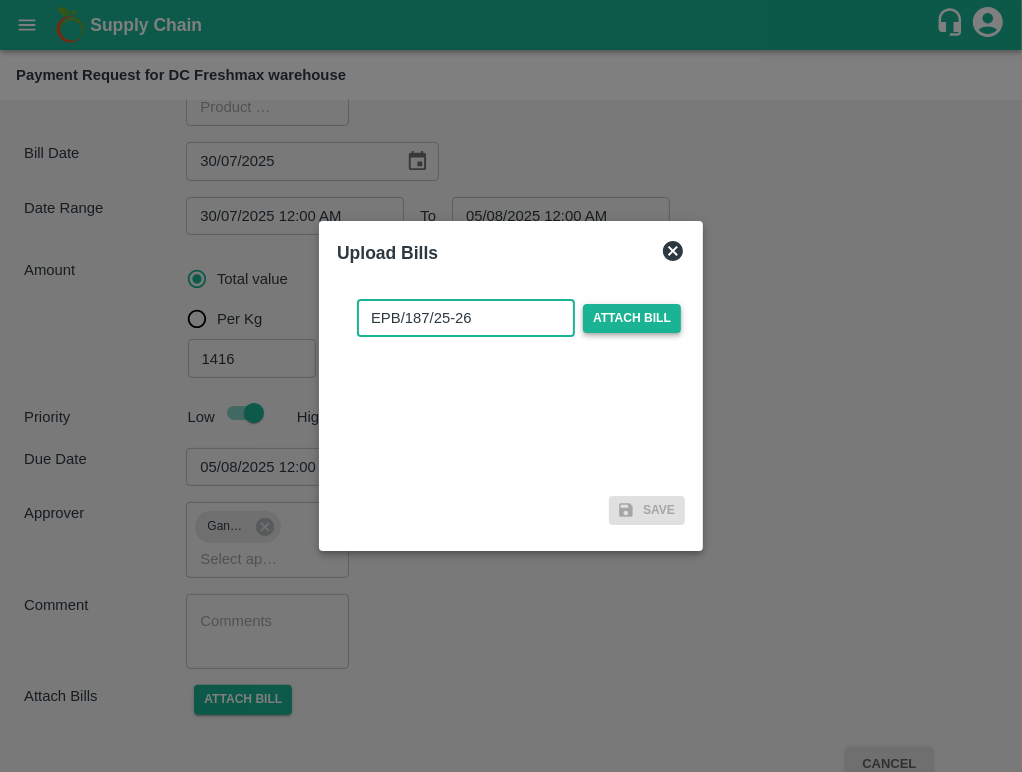 click on "Attach bill" at bounding box center (632, 318) 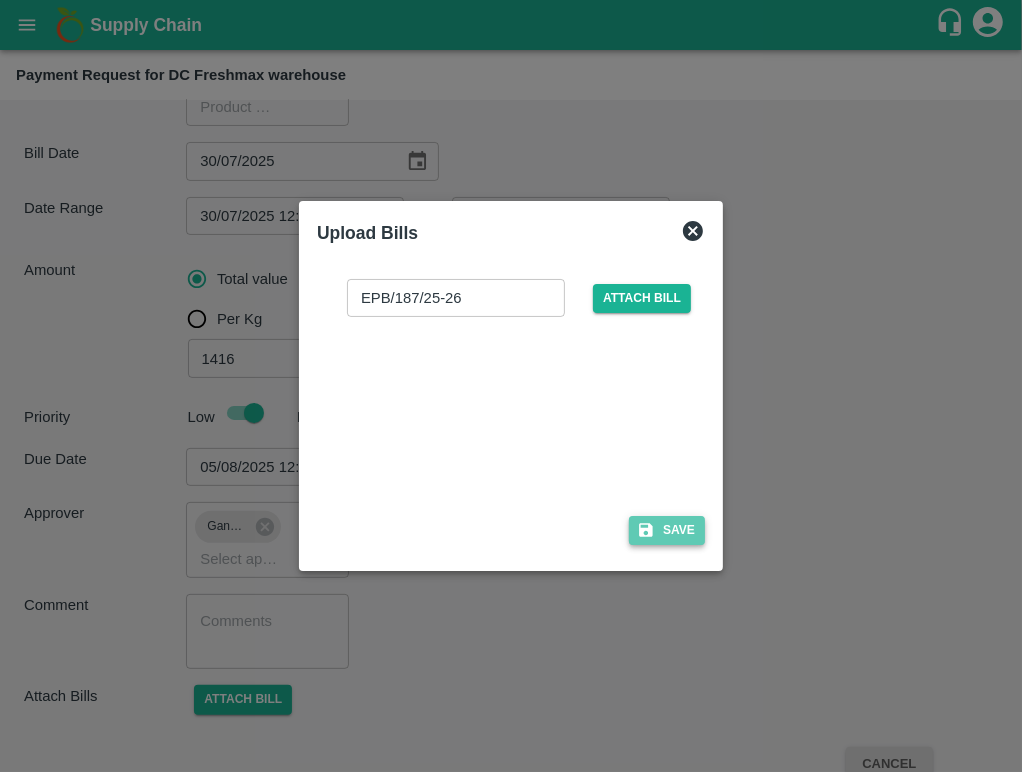 click on "Save" at bounding box center [667, 530] 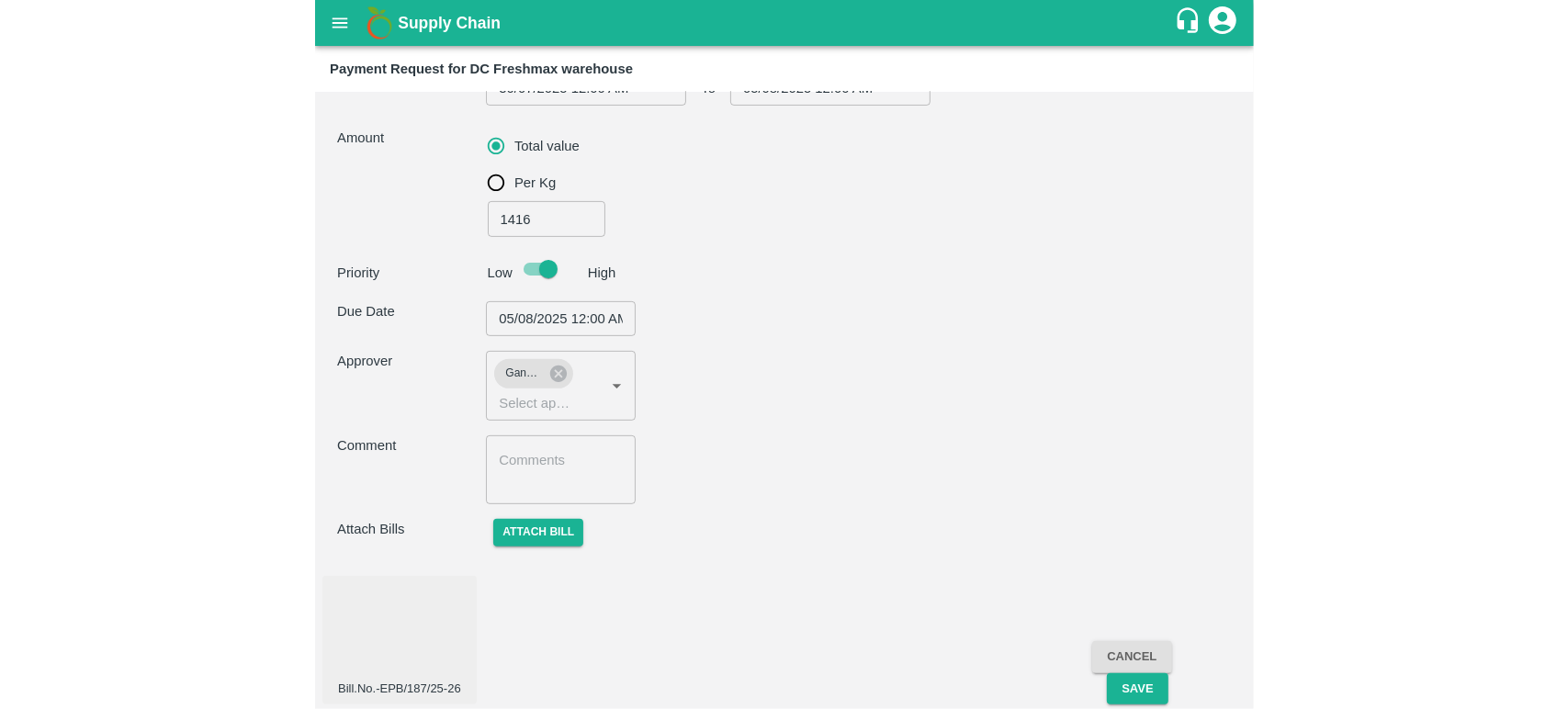 scroll, scrollTop: 316, scrollLeft: 0, axis: vertical 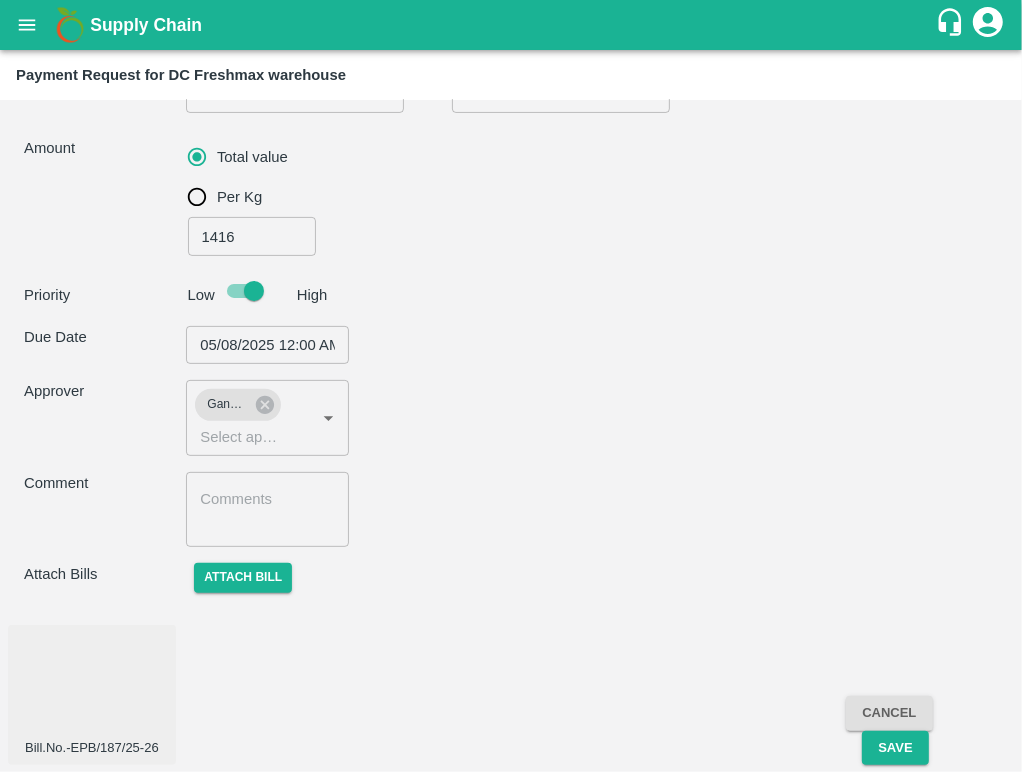 drag, startPoint x: 900, startPoint y: 750, endPoint x: 941, endPoint y: 496, distance: 257.28778 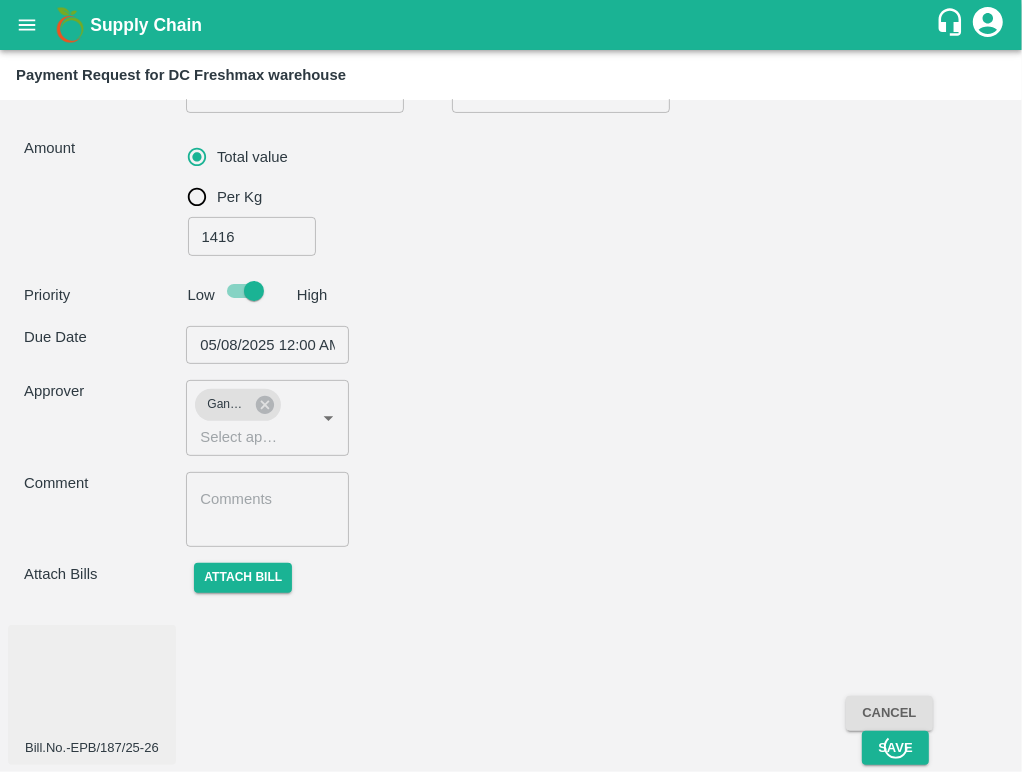 type on "EUROPACK MACHINES (INDIA) PVT LTD                    -8169209783(Supplier)" 